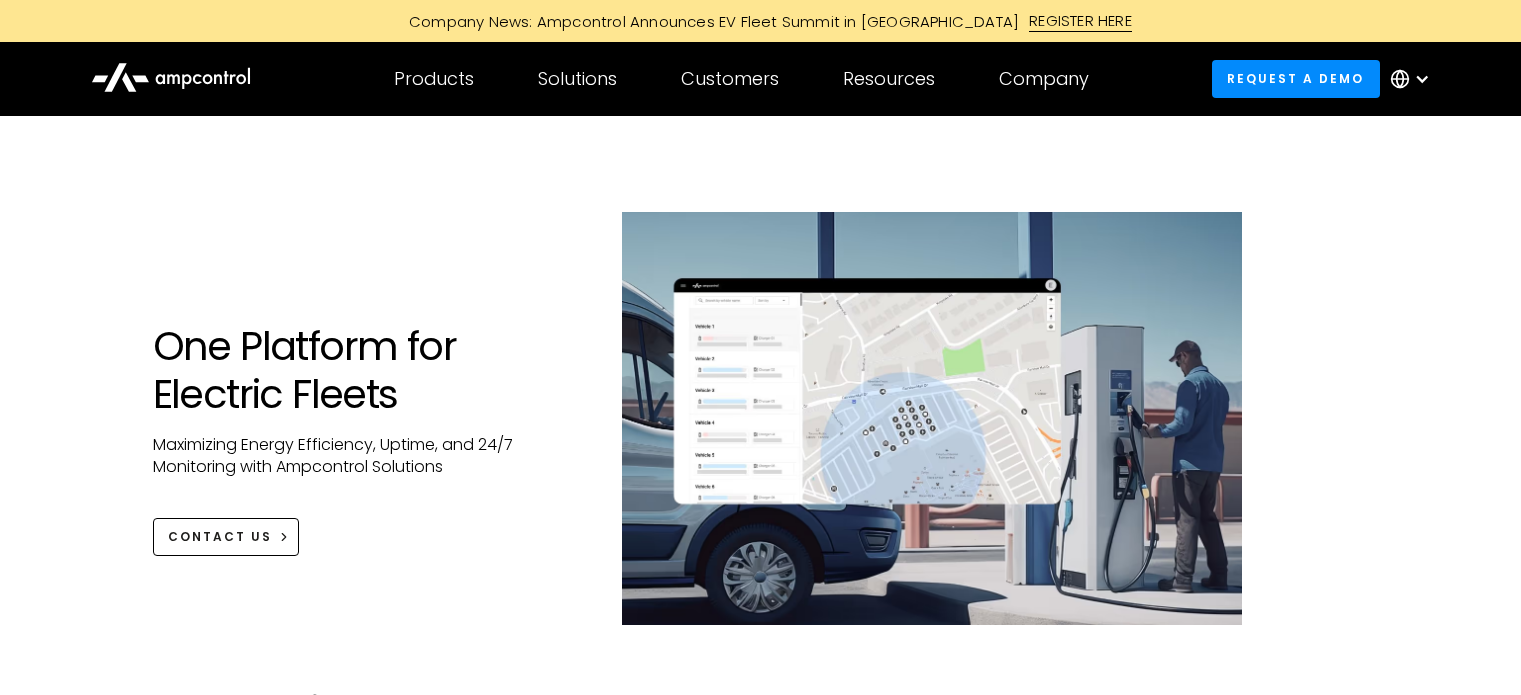 scroll, scrollTop: 0, scrollLeft: 0, axis: both 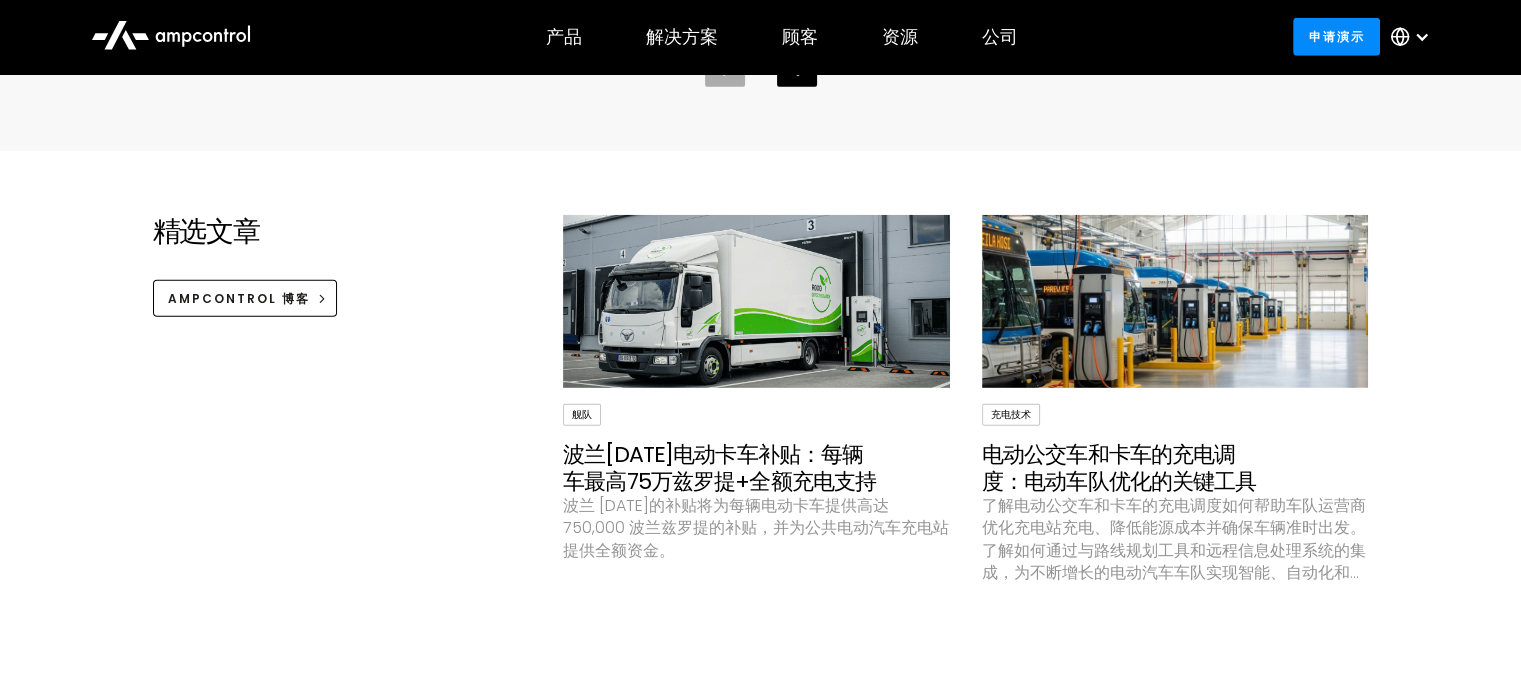 click at bounding box center [1175, 302] 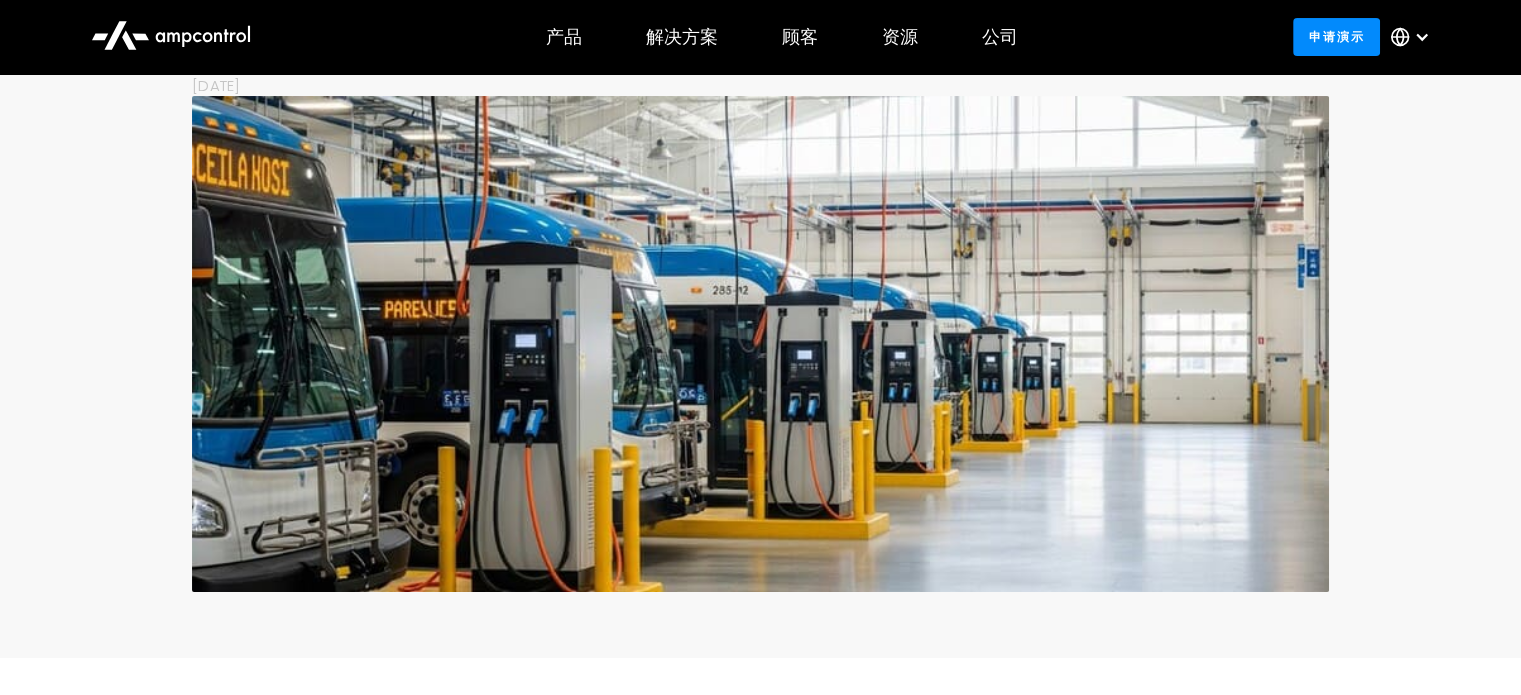 scroll, scrollTop: 47, scrollLeft: 0, axis: vertical 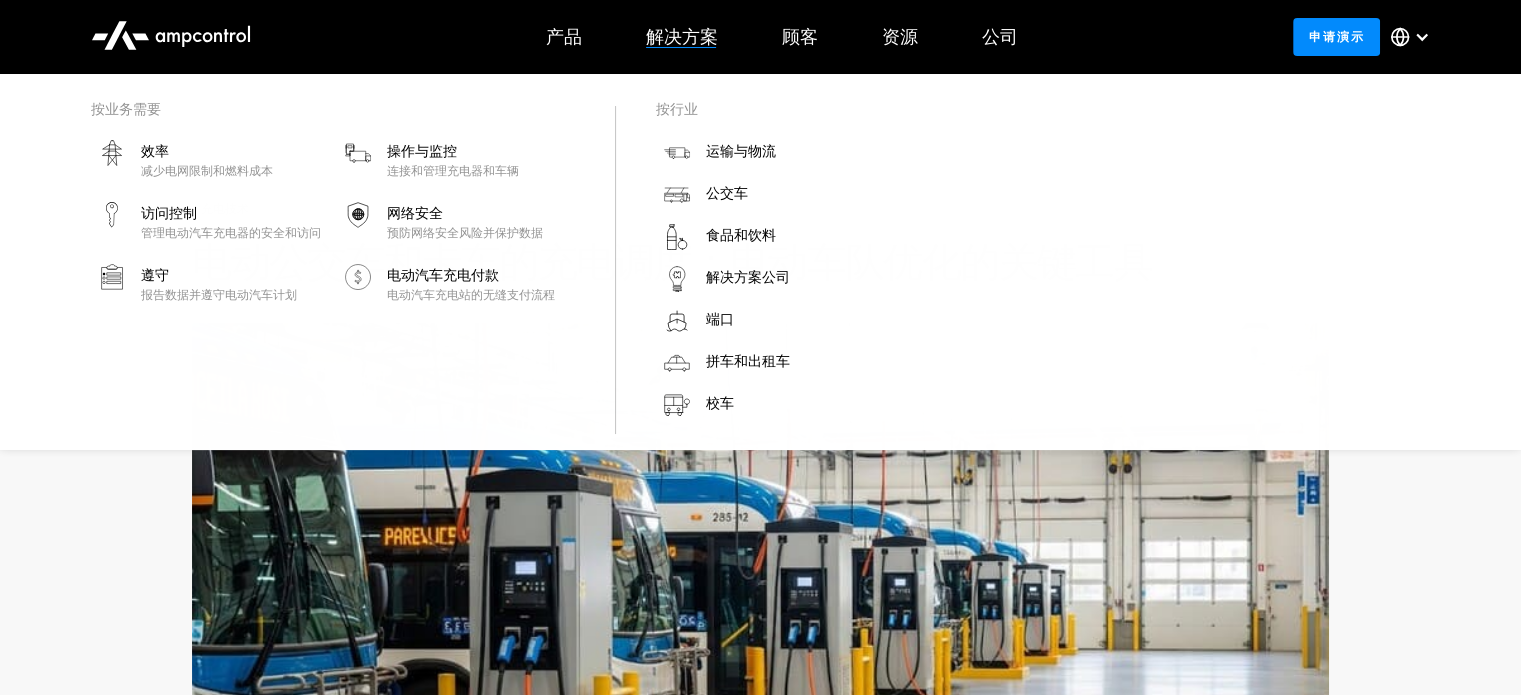 click on "解决方案" at bounding box center [682, 36] 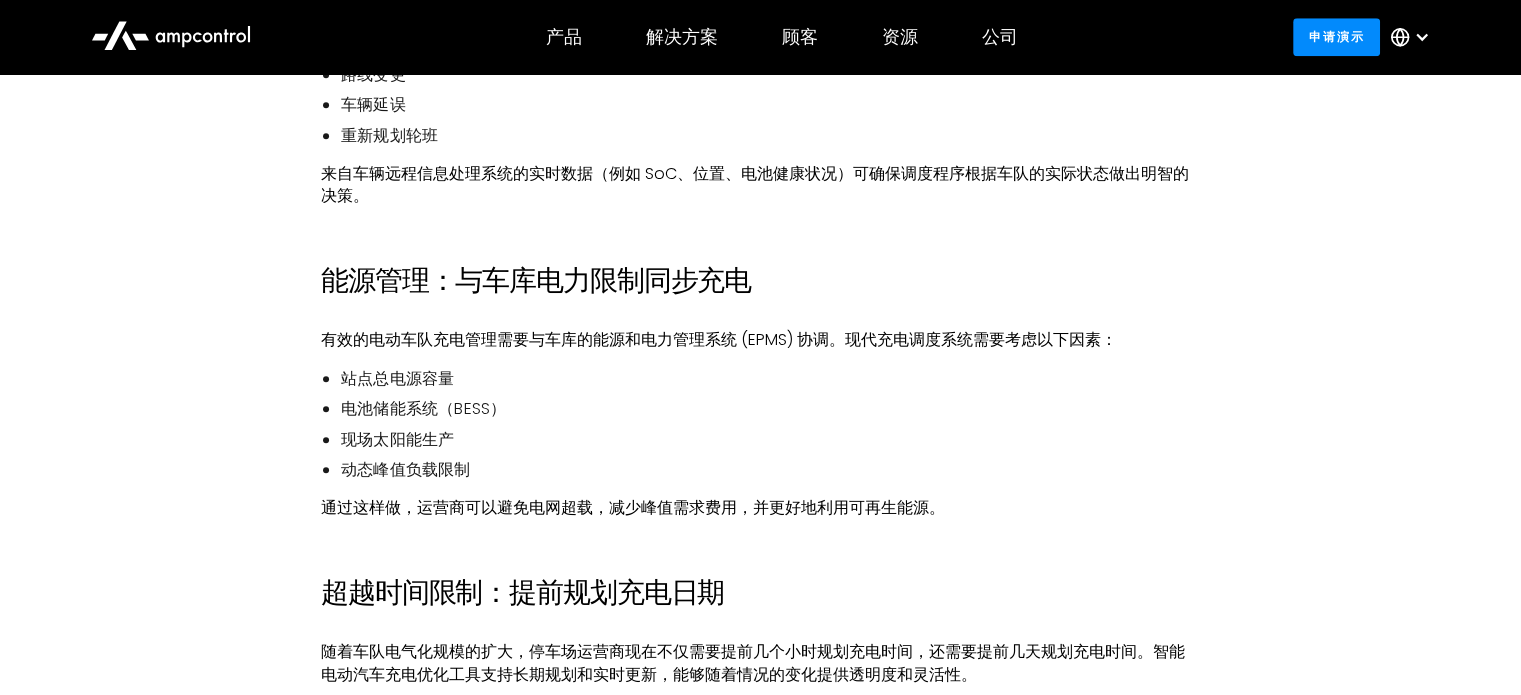 scroll, scrollTop: 2047, scrollLeft: 0, axis: vertical 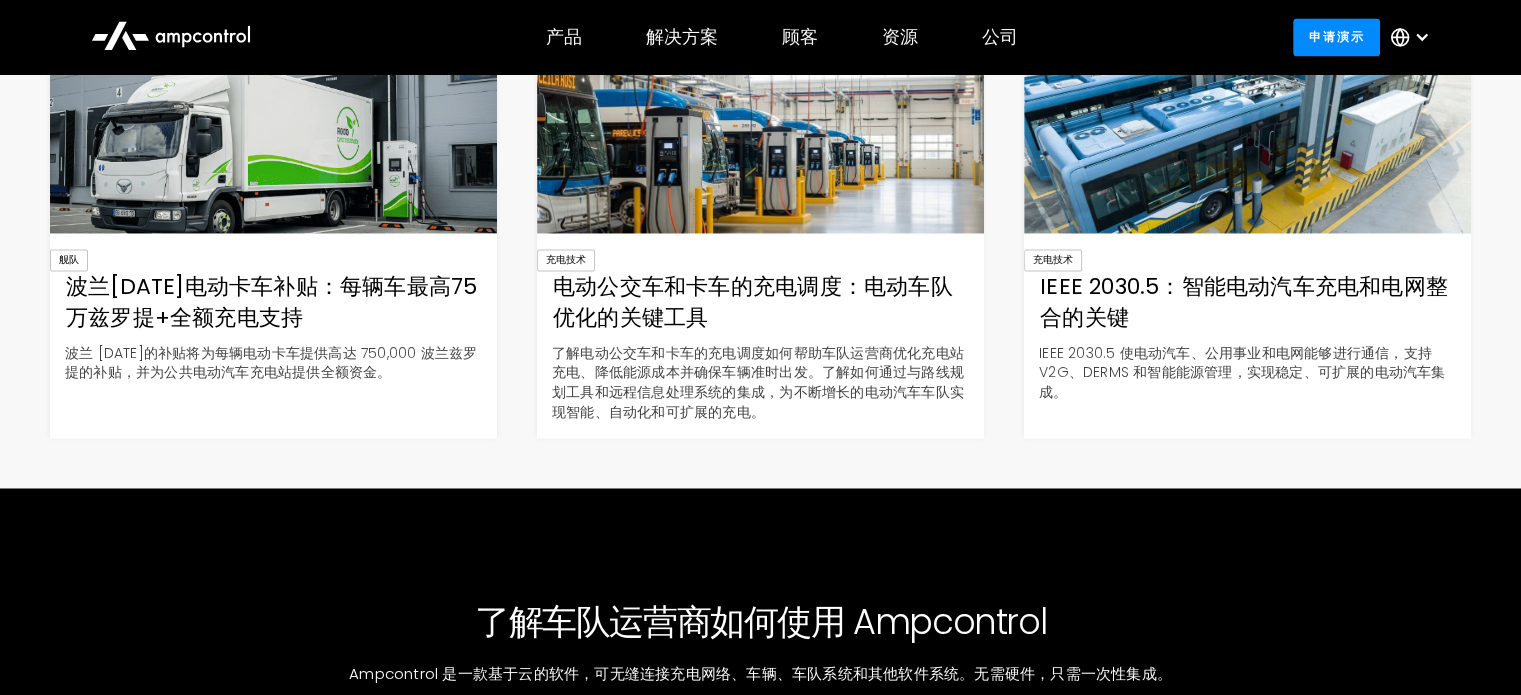 click on "IEEE 2030.5：智能电动汽车充电和电网整合的关键" at bounding box center (1244, 302) 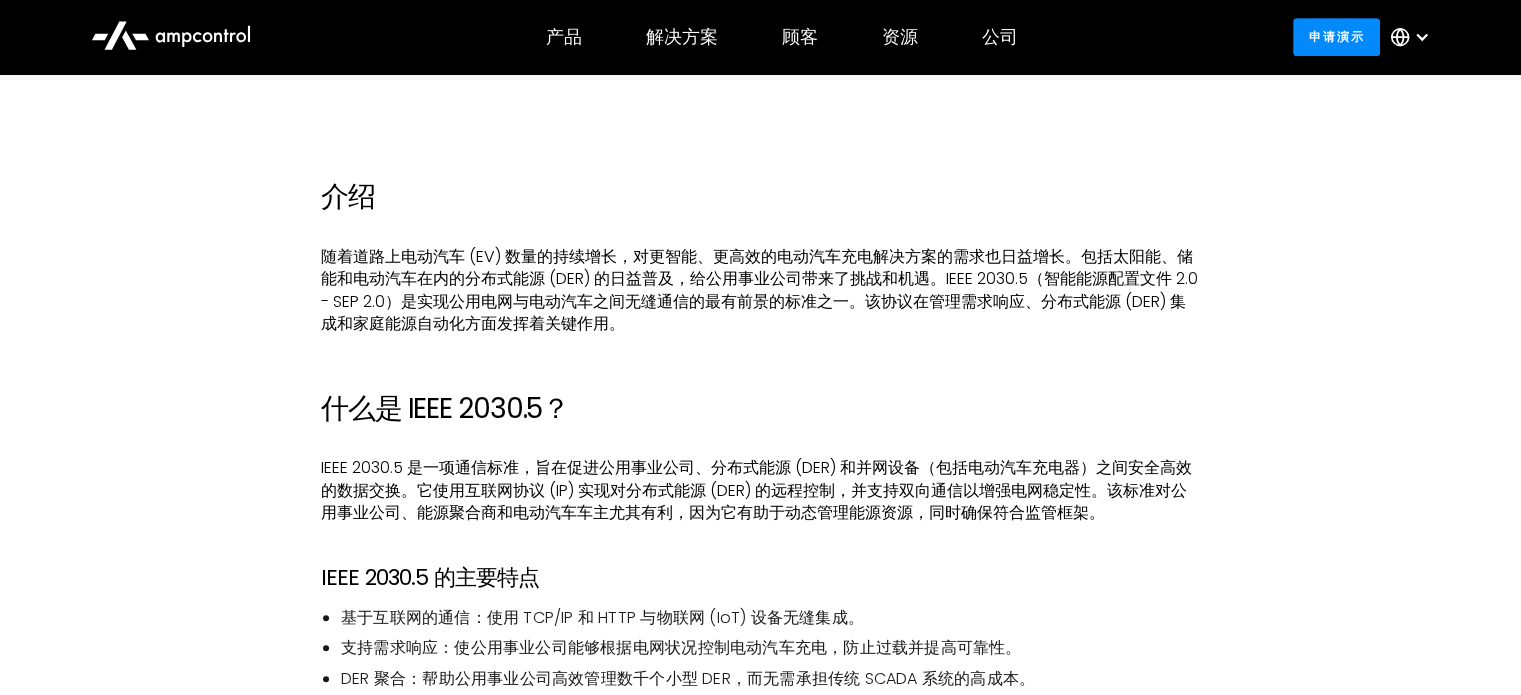 scroll, scrollTop: 1100, scrollLeft: 0, axis: vertical 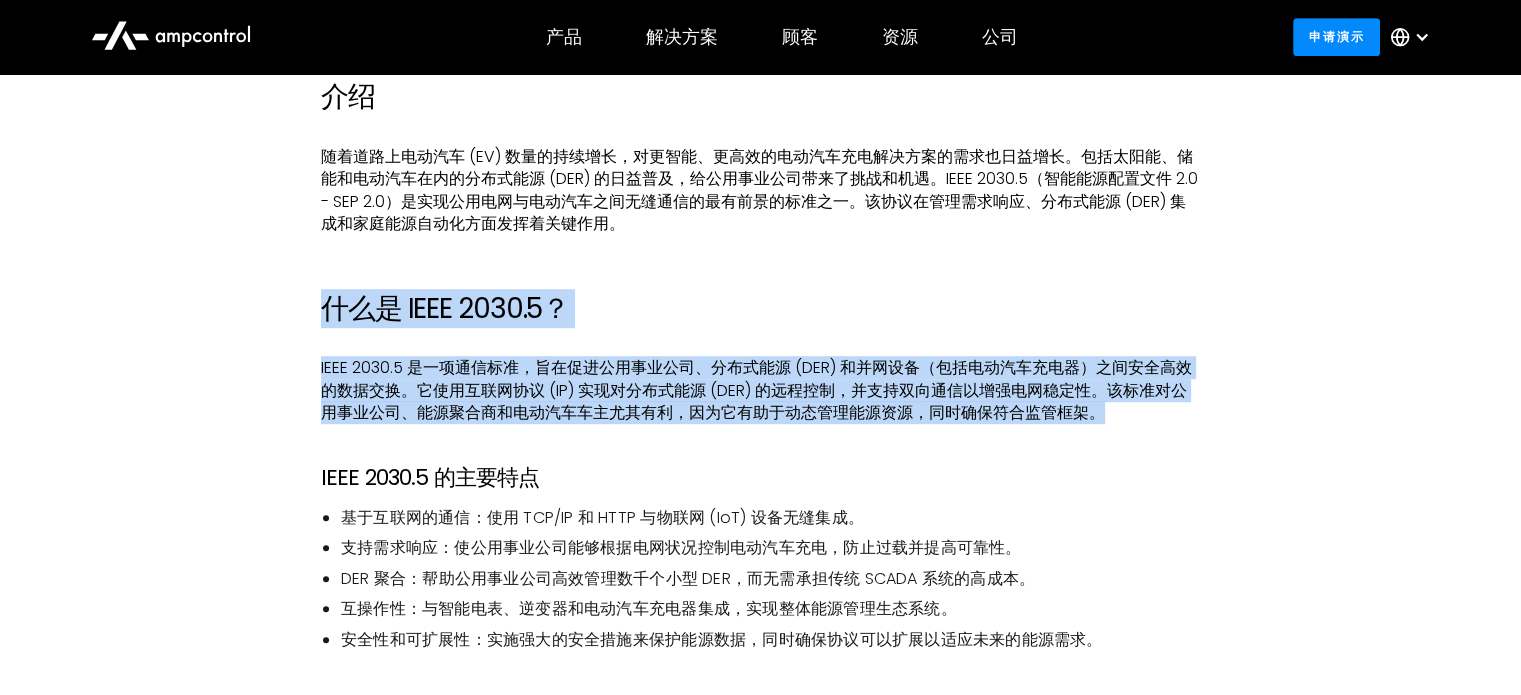 drag, startPoint x: 316, startPoint y: 305, endPoint x: 1218, endPoint y: 413, distance: 908.4426 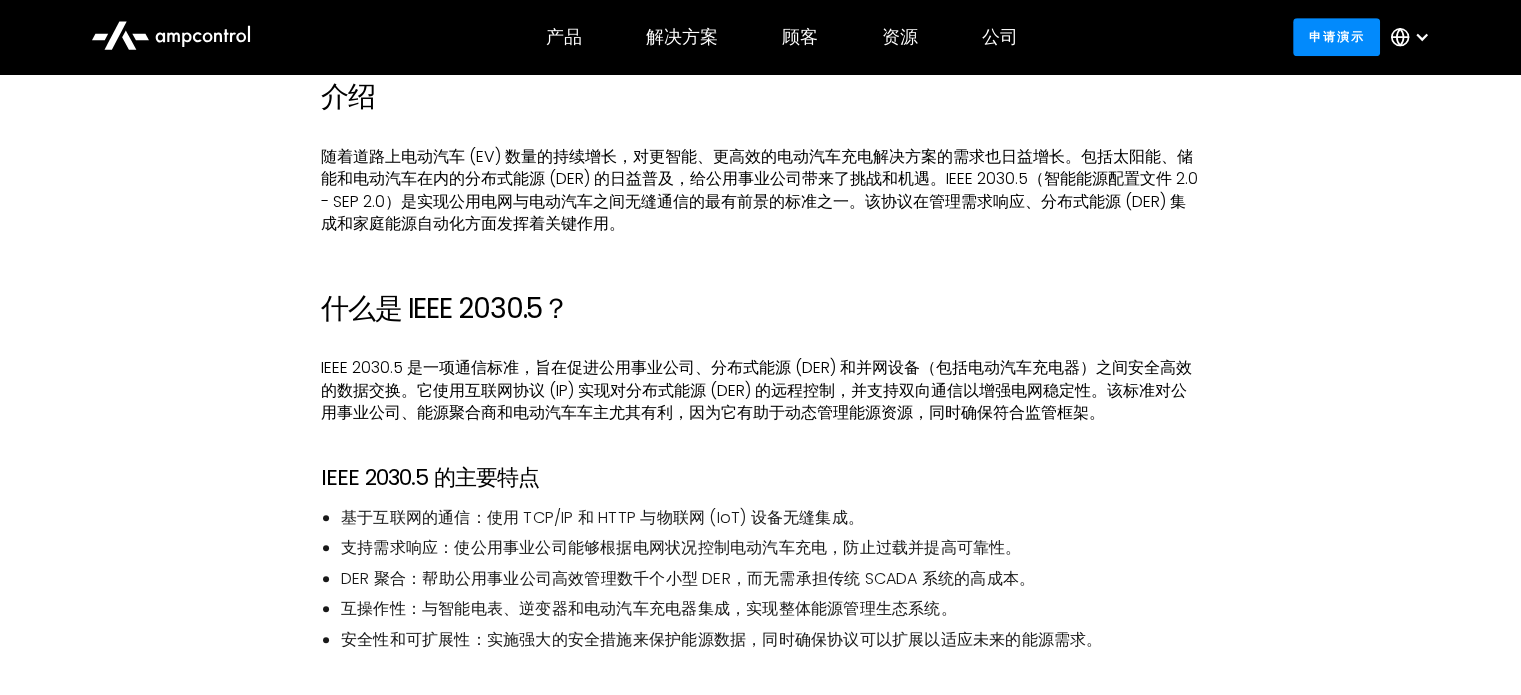 click on "介绍 随着道路上电动汽车 (EV) 数量的持续增长，对更智能、更高效的电动汽车充电解决方案的需求也日益增长。包括太阳能、储能和电动汽车在内的分布式能源 (DER) 的日益普及，给公用事业公司带来了挑战和机遇。IEEE 2030.5（智能能源配置文件 2.0 - SEP 2.0）是实现公用电网与电动汽车之间无缝通信的最有前景的标准之一。该协议在管理需求响应、分布式能源 (DER) 集成和家庭能源自动化方面发挥着关键作用。 什么是 IEEE 2030.5？ IEEE 2030.5 的主要特点 基于互联网的通信：使用 TCP/IP 和 HTTP 与物联网 (IoT) 设备无缝集成。 支持需求响应：使公用事业公司能够根据电网状况控制电动汽车充电，防止过载并提高可靠性。 DER 聚合：帮助公用事业公司高效管理数千个小型 DER，而无需承担传统 SCADA 系统的高成本。 IEEE 2030.5 对电动汽车充电的重要性 1. 实现车辆到电网 (V2G) 通信 ‍" at bounding box center [760, 1870] 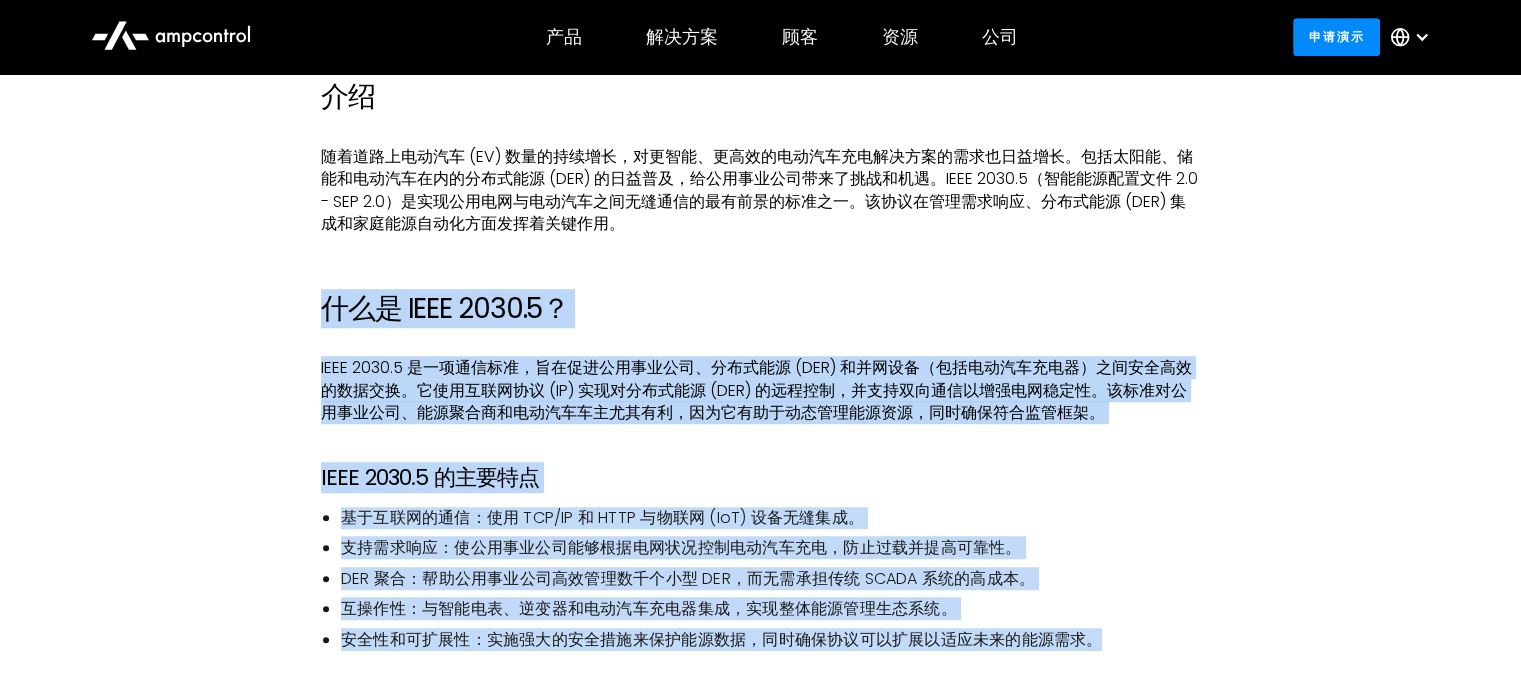 drag, startPoint x: 316, startPoint y: 296, endPoint x: 1160, endPoint y: 637, distance: 910.284 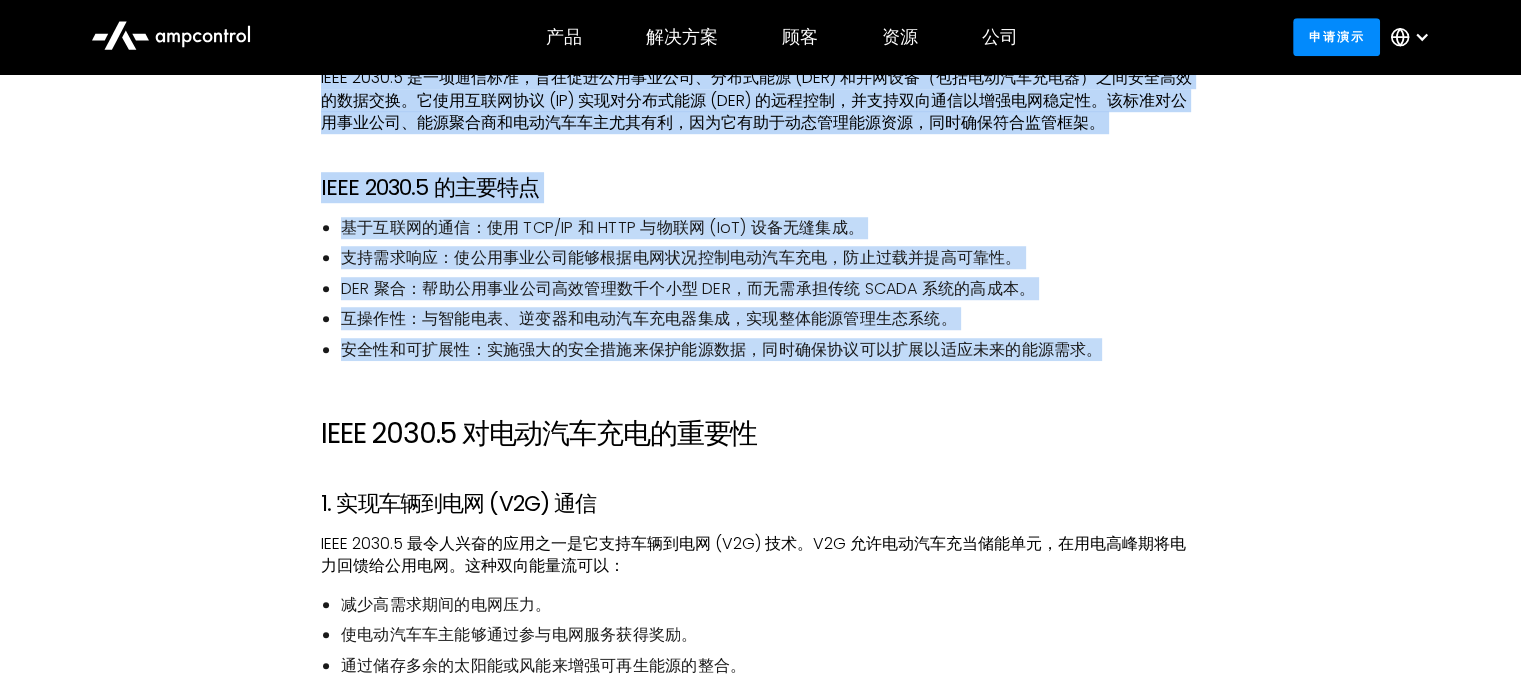 scroll, scrollTop: 1400, scrollLeft: 0, axis: vertical 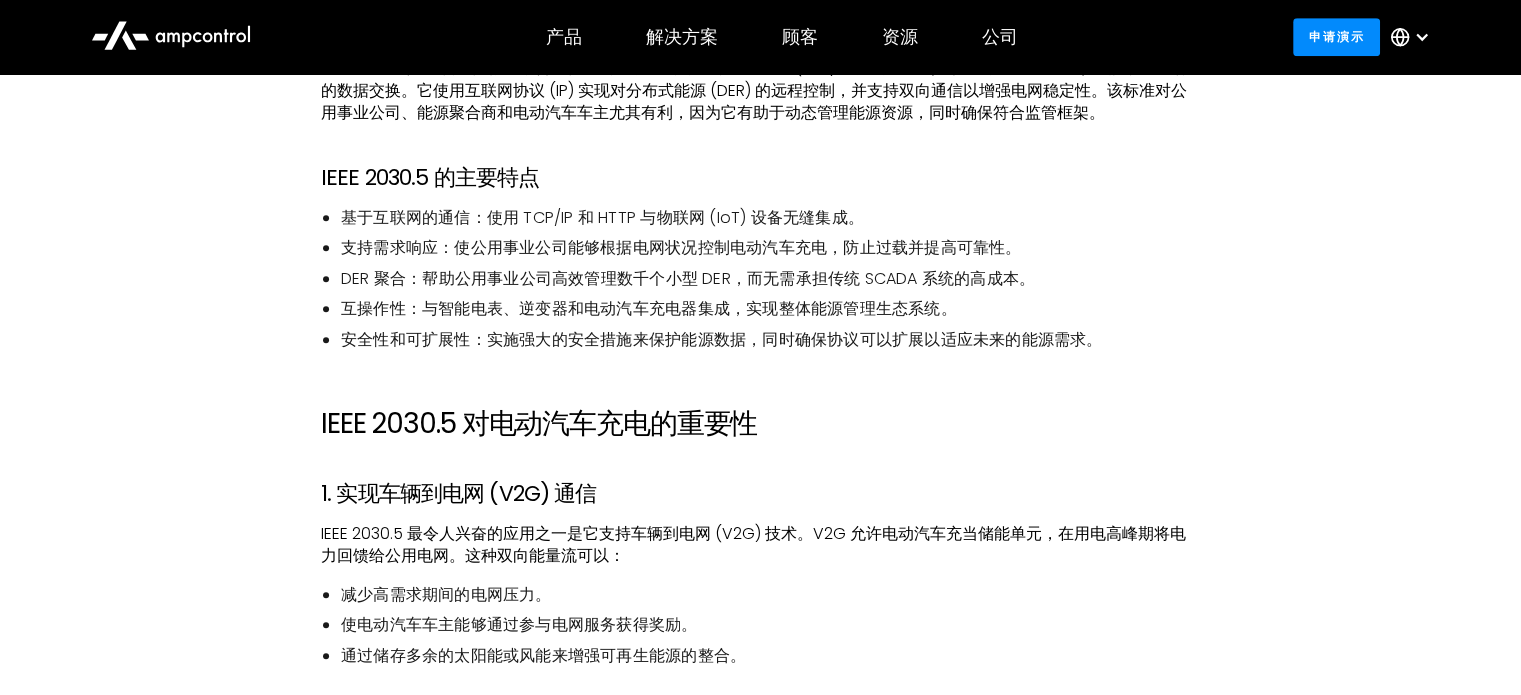 click on "介绍 随着道路上电动汽车 (EV) 数量的持续增长，对更智能、更高效的电动汽车充电解决方案的需求也日益增长。包括太阳能、储能和电动汽车在内的分布式能源 (DER) 的日益普及，给公用事业公司带来了挑战和机遇。IEEE 2030.5（智能能源配置文件 2.0 - SEP 2.0）是实现公用电网与电动汽车之间无缝通信的最有前景的标准之一。该协议在管理需求响应、分布式能源 (DER) 集成和家庭能源自动化方面发挥着关键作用。 什么是 IEEE 2030.5？ IEEE 2030.5 的主要特点 基于互联网的通信：使用 TCP/IP 和 HTTP 与物联网 (IoT) 设备无缝集成。 支持需求响应：使公用事业公司能够根据电网状况控制电动汽车充电，防止过载并提高可靠性。 DER 聚合：帮助公用事业公司高效管理数千个小型 DER，而无需承担传统 SCADA 系统的高成本。 IEEE 2030.5 对电动汽车充电的重要性 1. 实现车辆到电网 (V2G) 通信 ‍" at bounding box center (760, 1550) 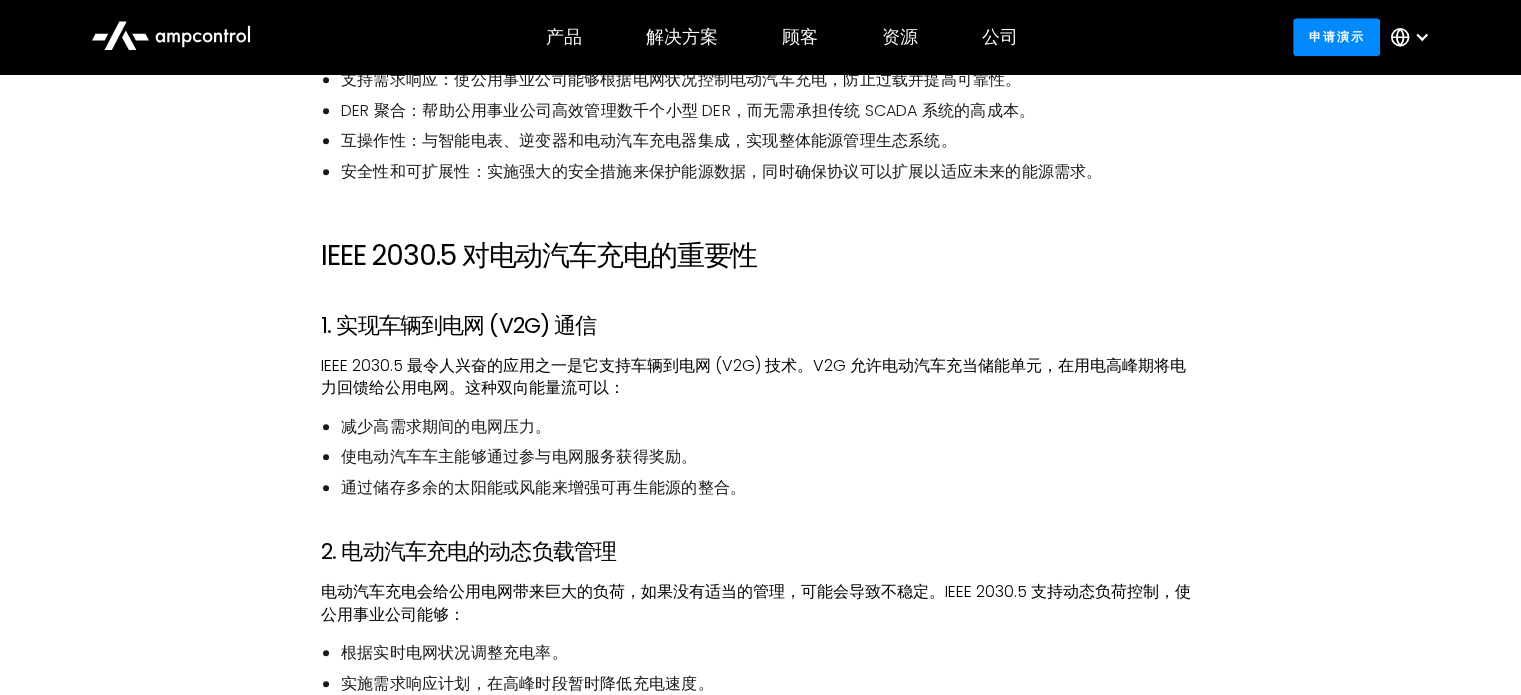 scroll, scrollTop: 1600, scrollLeft: 0, axis: vertical 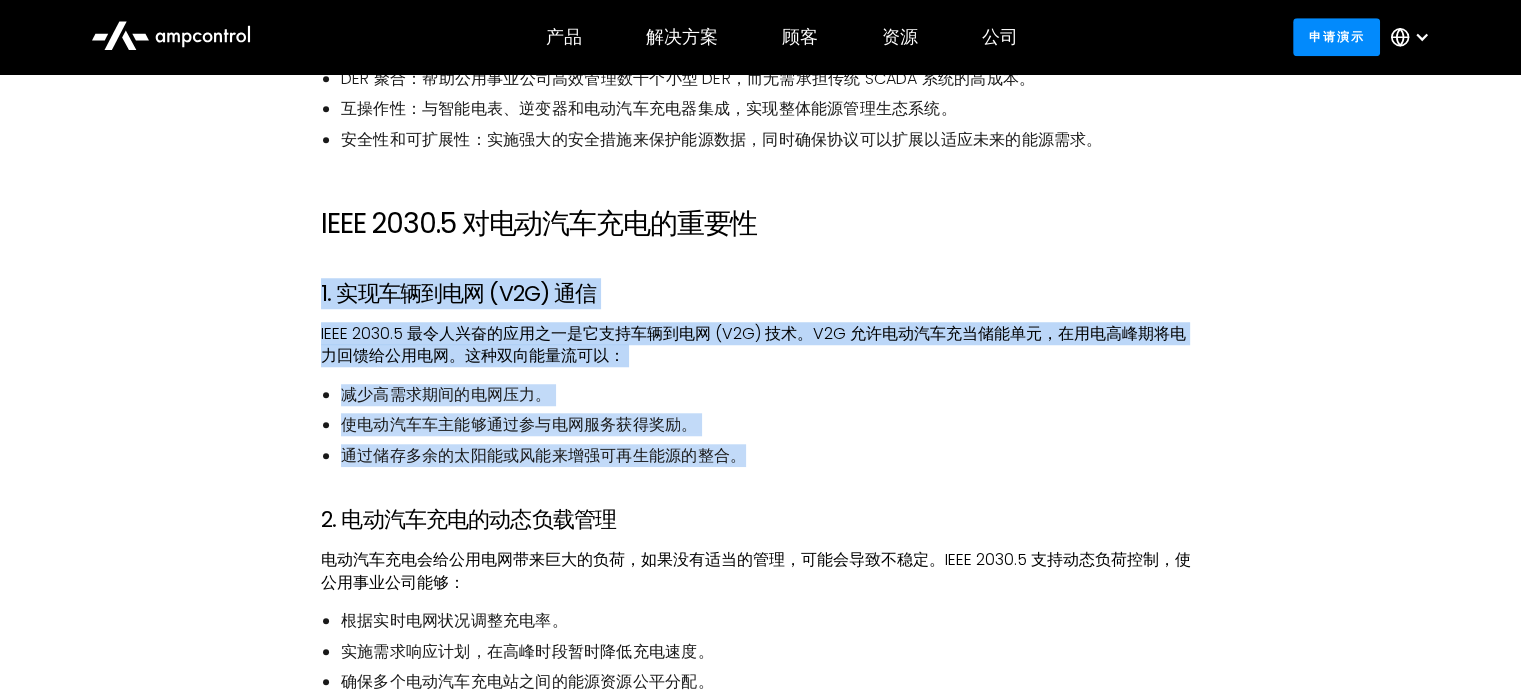 drag, startPoint x: 320, startPoint y: 287, endPoint x: 767, endPoint y: 463, distance: 480.40088 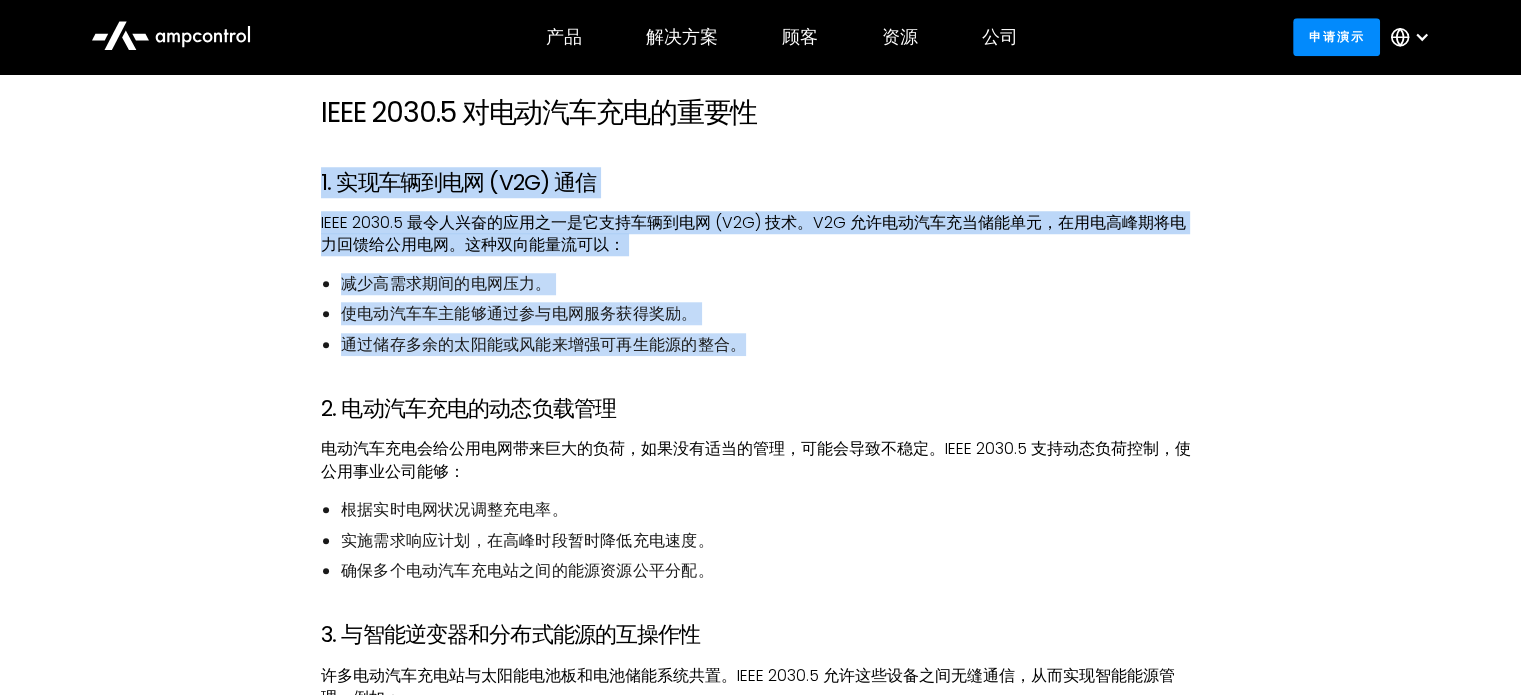 scroll, scrollTop: 1900, scrollLeft: 0, axis: vertical 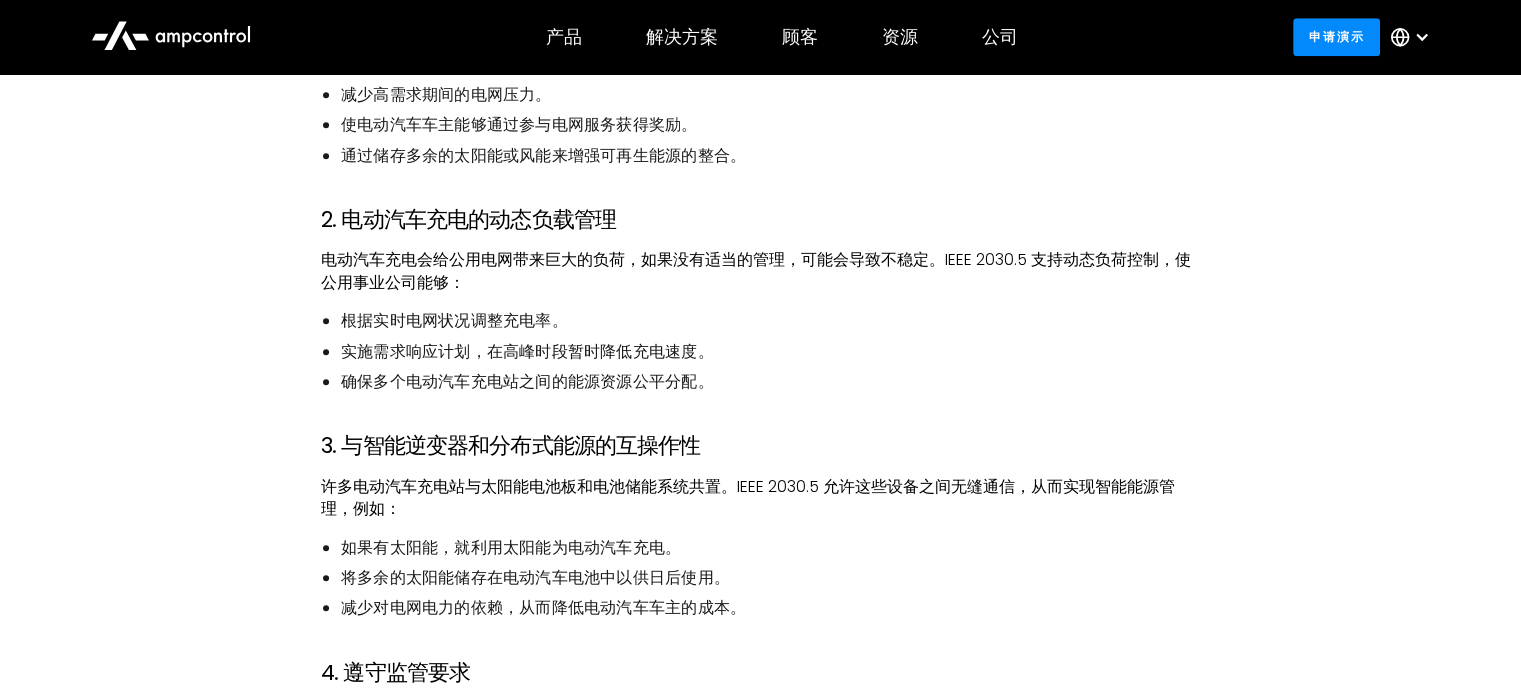 click on "实施需求响应计划，在高峰时段暂时降低充电速度。" at bounding box center [770, 352] 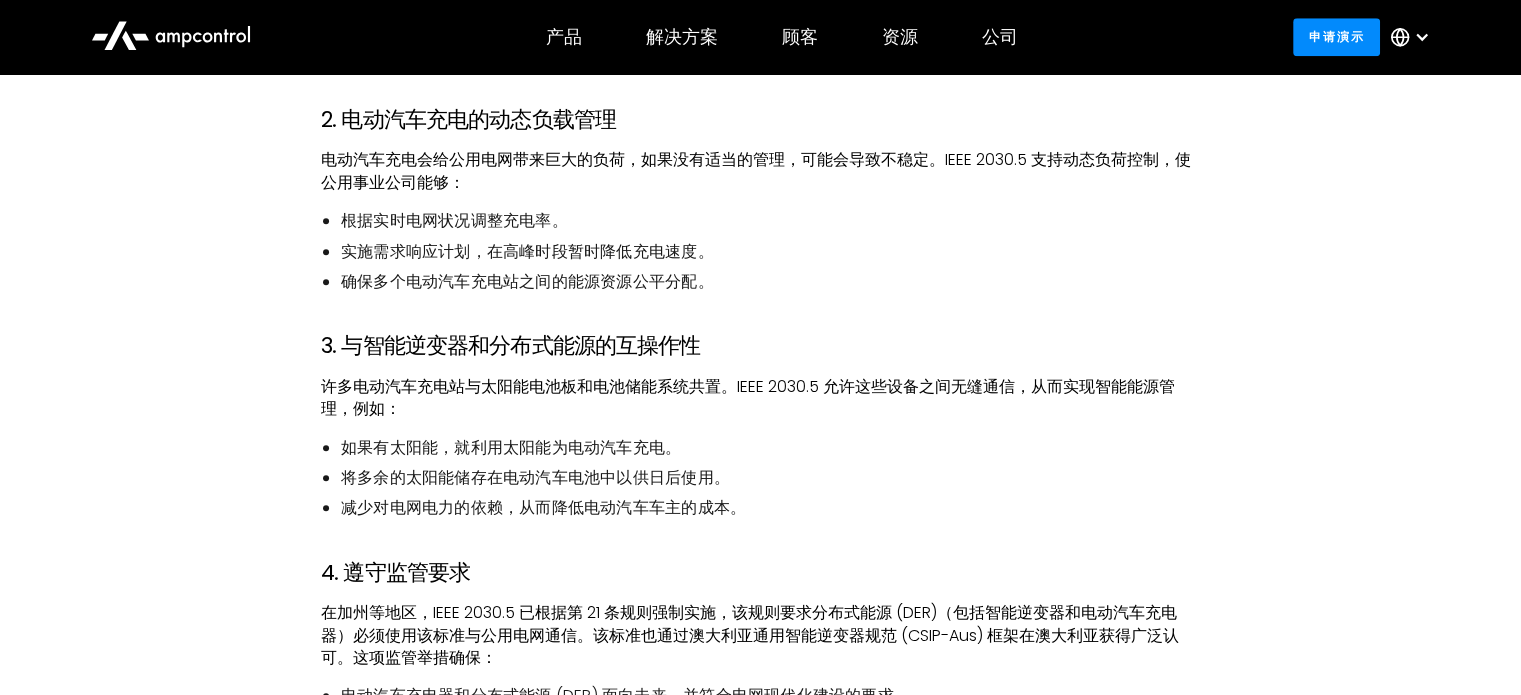 scroll, scrollTop: 2100, scrollLeft: 0, axis: vertical 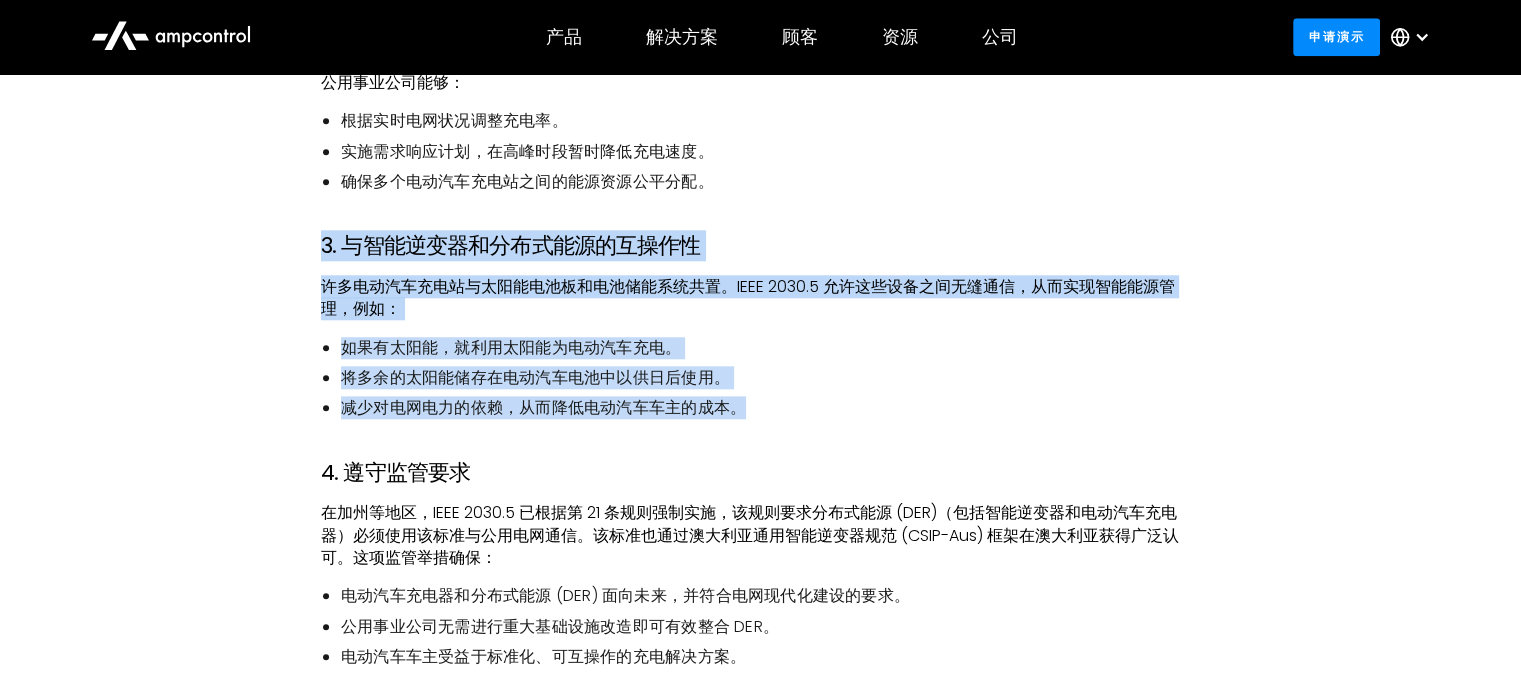 drag, startPoint x: 316, startPoint y: 240, endPoint x: 795, endPoint y: 415, distance: 509.96667 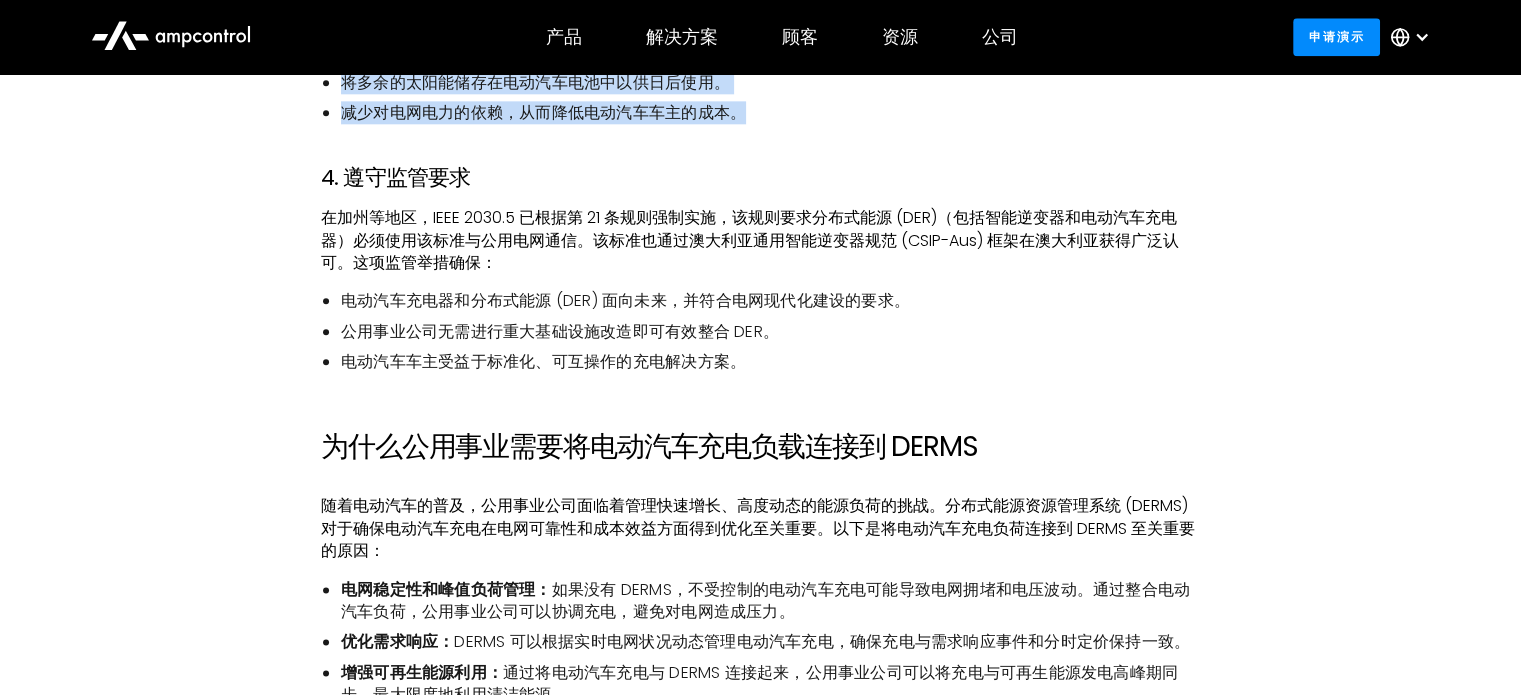 scroll, scrollTop: 2400, scrollLeft: 0, axis: vertical 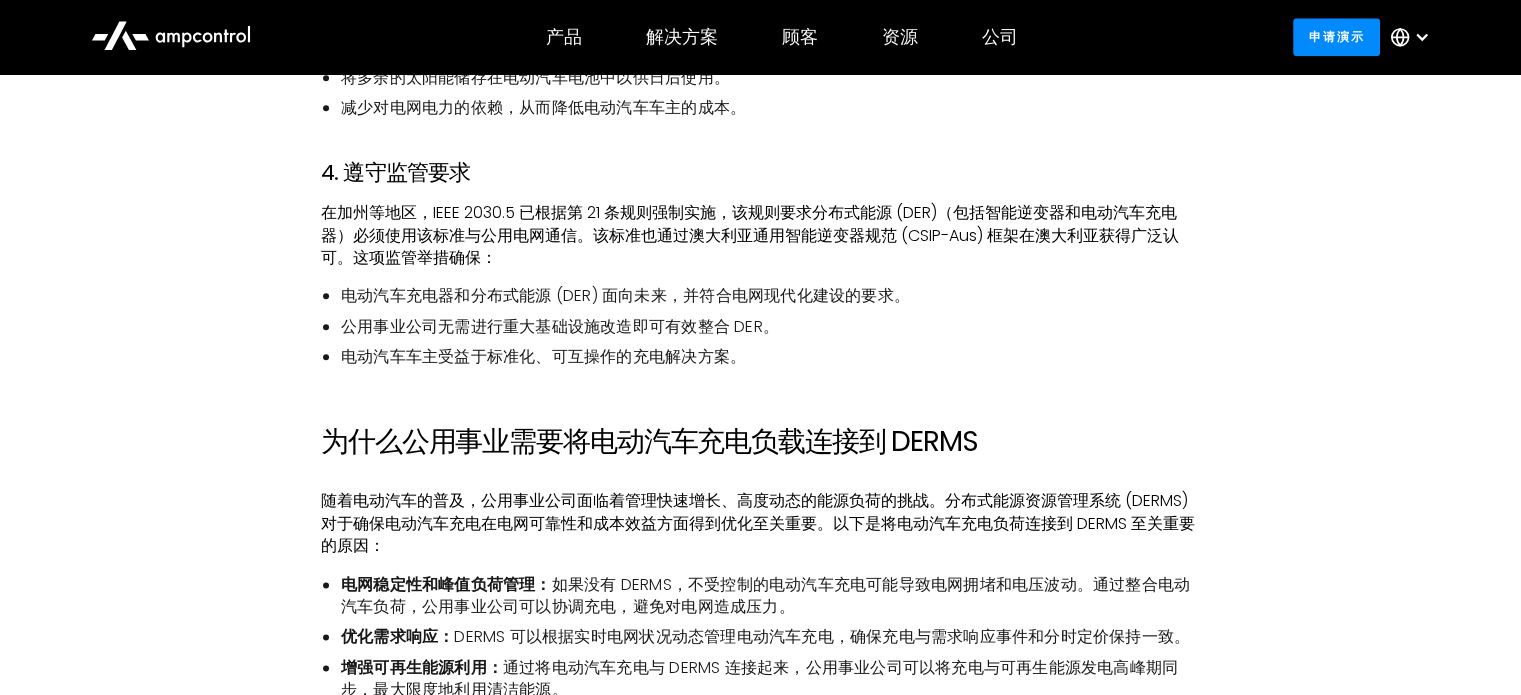 click on "电动汽车充电器和分布式能源 (DER) 面向未来，并符合电网现代化建设的要求。" at bounding box center (770, 296) 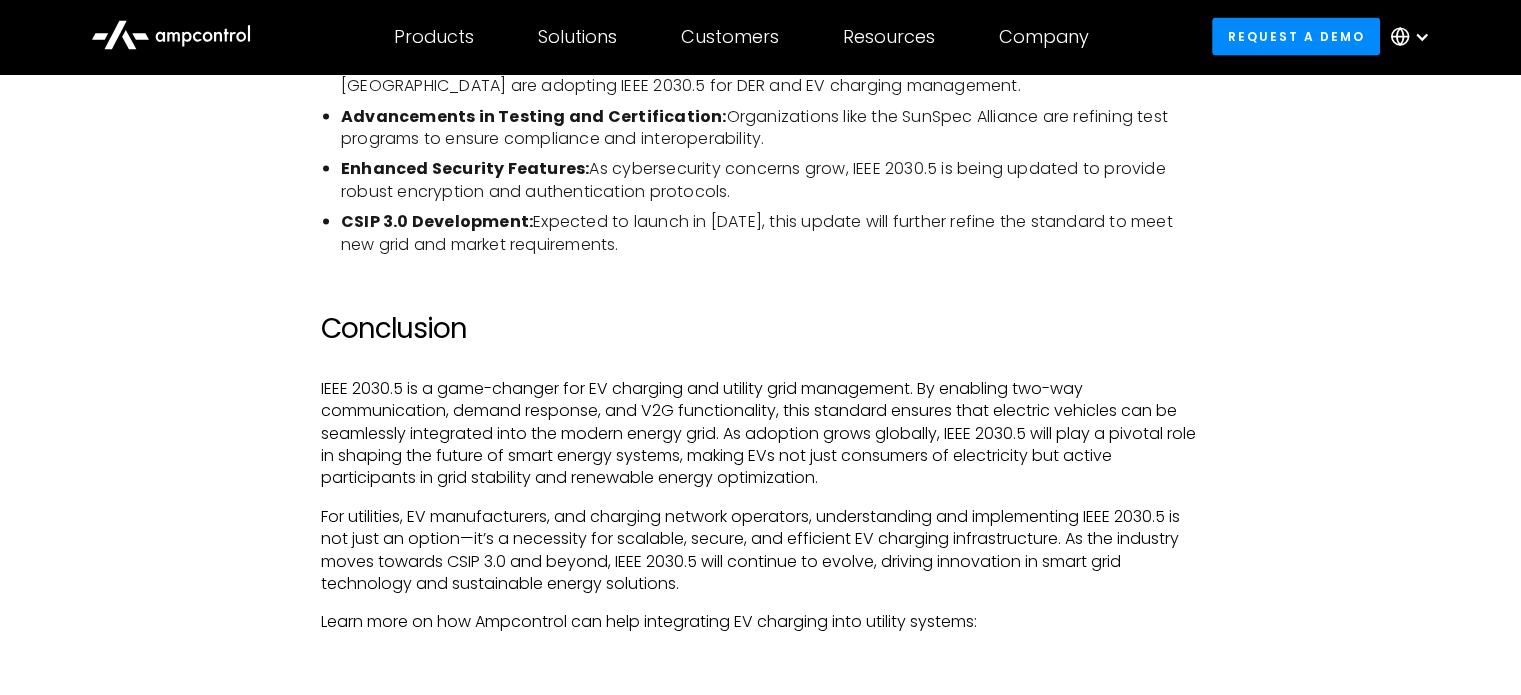 scroll, scrollTop: 4730, scrollLeft: 0, axis: vertical 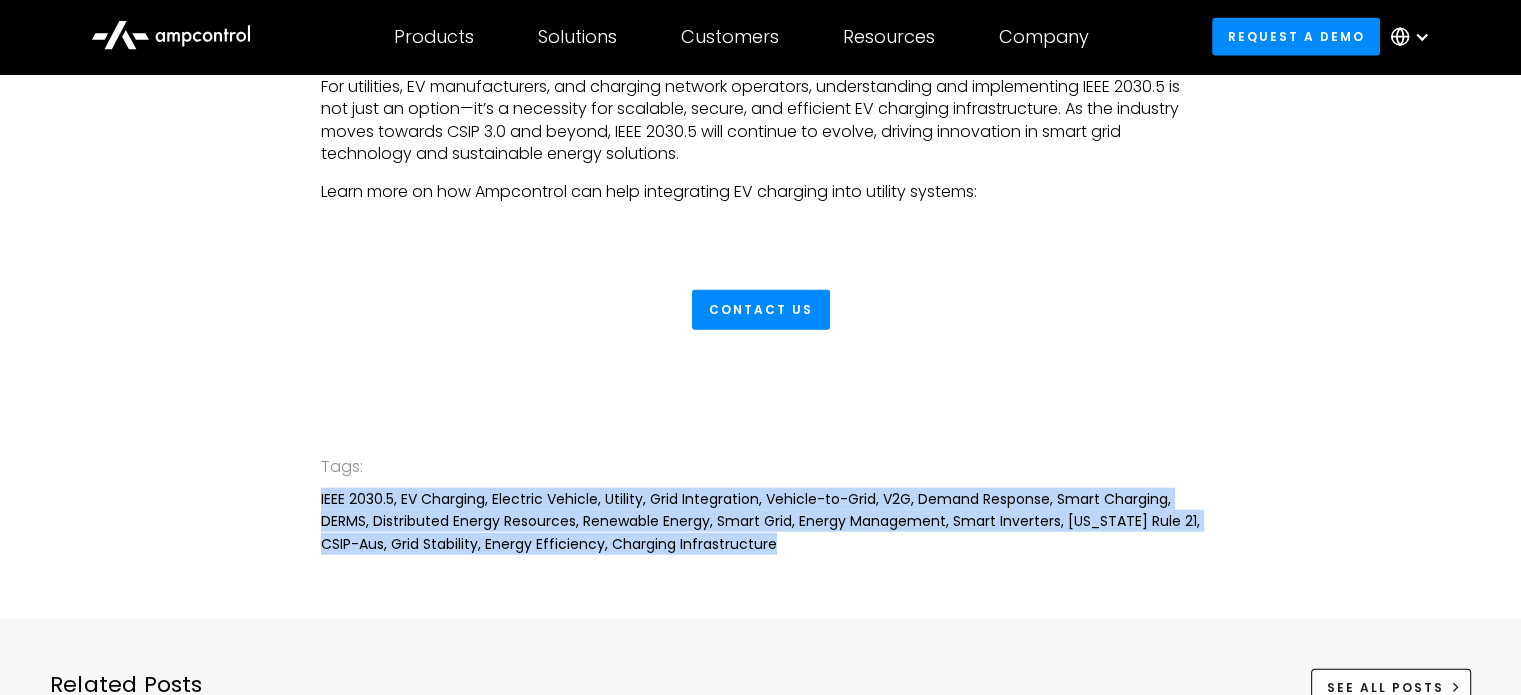 drag, startPoint x: 799, startPoint y: 547, endPoint x: 316, endPoint y: 499, distance: 485.37924 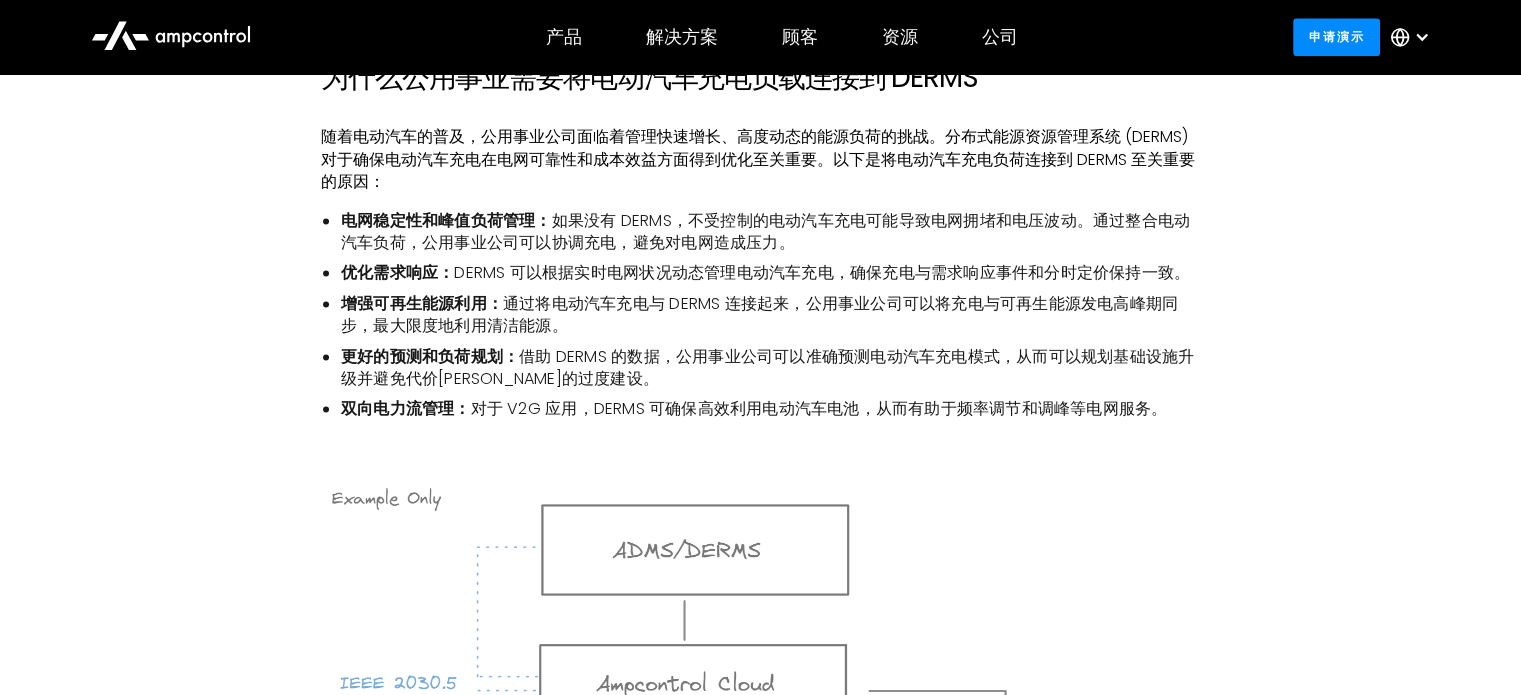 scroll, scrollTop: 2800, scrollLeft: 0, axis: vertical 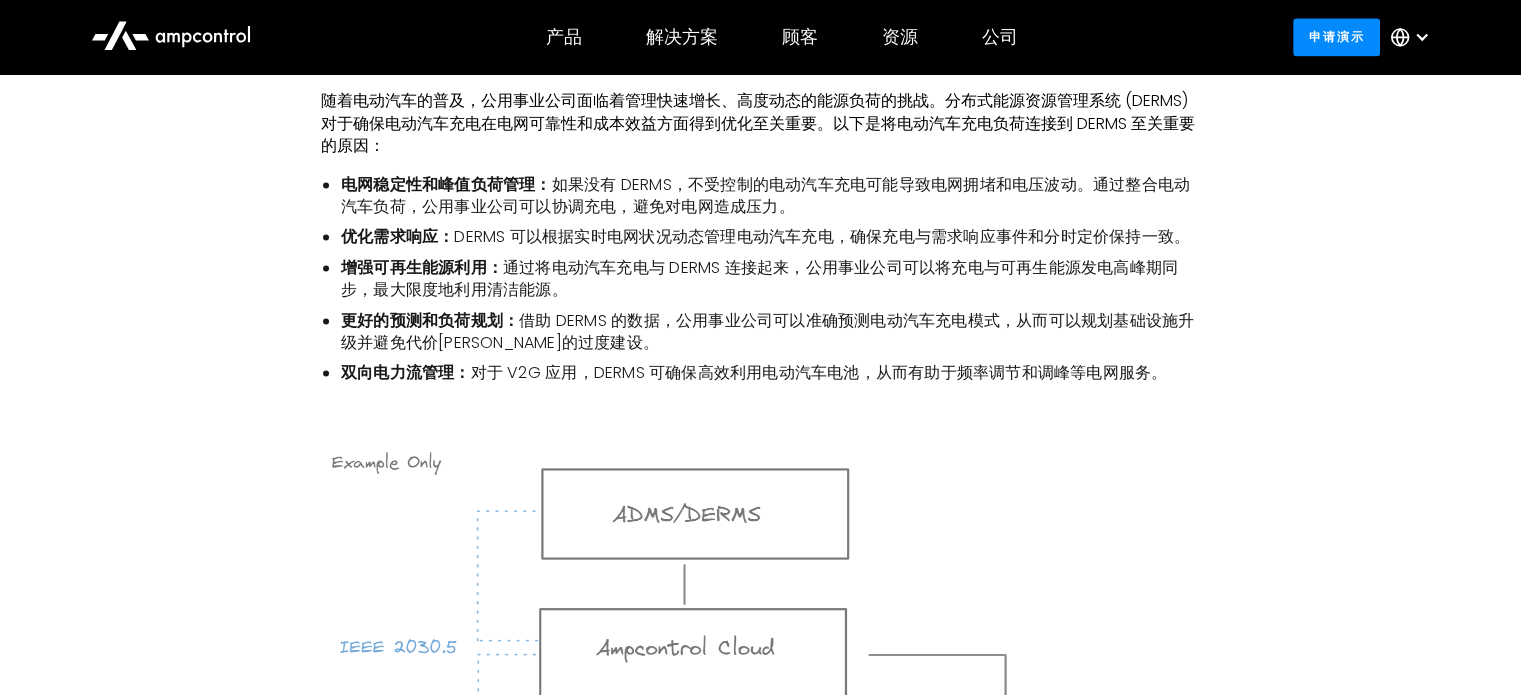 click on "对于 V2G 应用，DERMS 可确保高效利用电动汽车电池，从而有助于频率调节和调峰等电网服务。" at bounding box center [819, 372] 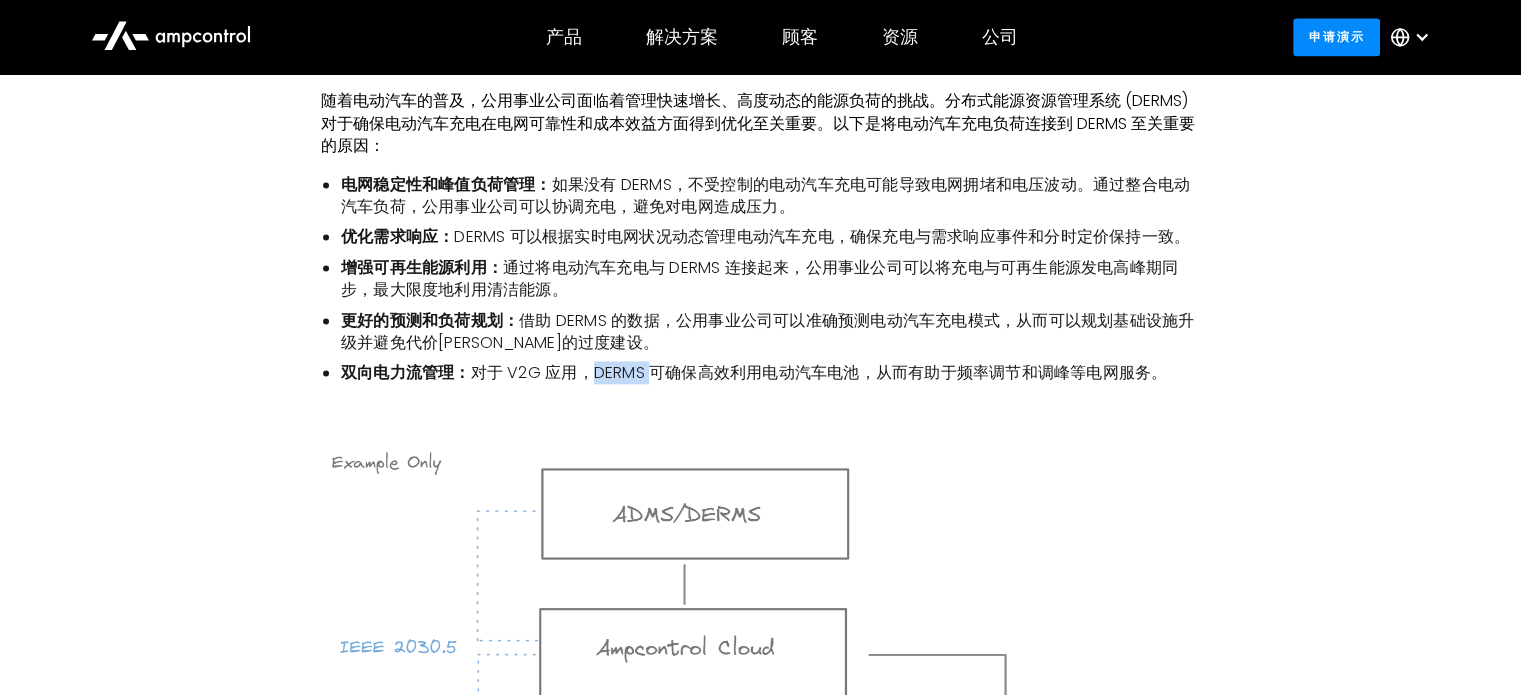 click on "对于 V2G 应用，DERMS 可确保高效利用电动汽车电池，从而有助于频率调节和调峰等电网服务。" at bounding box center [819, 372] 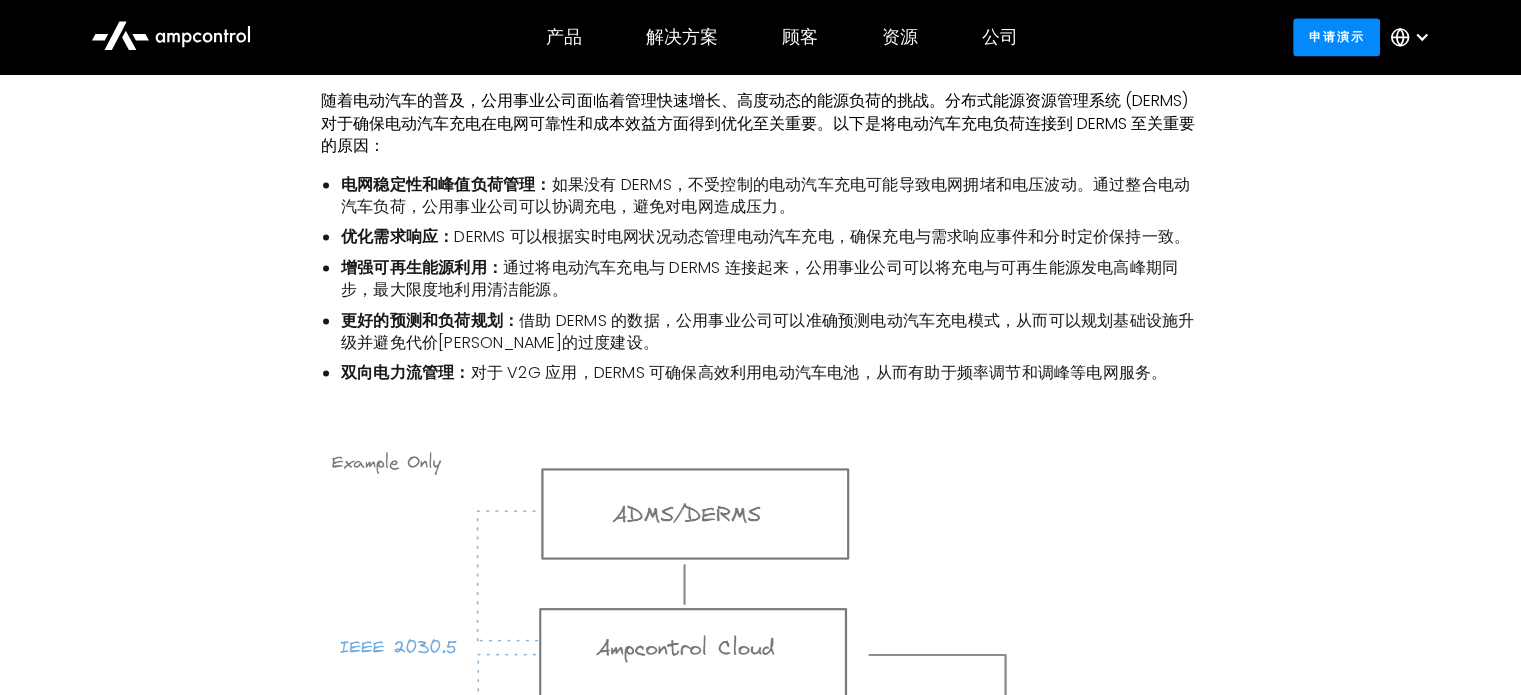 click on "介绍 随着道路上电动汽车 (EV) 数量的持续增长，对更智能、更高效的电动汽车充电解决方案的需求也日益增长。包括太阳能、储能和电动汽车在内的分布式能源 (DER) 的日益普及，给公用事业公司带来了挑战和机遇。IEEE 2030.5（智能能源配置文件 2.0 - SEP 2.0）是实现公用电网与电动汽车之间无缝通信的最有前景的标准之一。该协议在管理需求响应、分布式能源 (DER) 集成和家庭能源自动化方面发挥着关键作用。 什么是 IEEE 2030.5？ IEEE 2030.5 的主要特点 基于互联网的通信：使用 TCP/IP 和 HTTP 与物联网 (IoT) 设备无缝集成。 支持需求响应：使公用事业公司能够根据电网状况控制电动汽车充电，防止过载并提高可靠性。 DER 聚合：帮助公用事业公司高效管理数千个小型 DER，而无需承担传统 SCADA 系统的高成本。 IEEE 2030.5 对电动汽车充电的重要性 1. 实现车辆到电网 (V2G) 通信 结论" at bounding box center [760, 47] 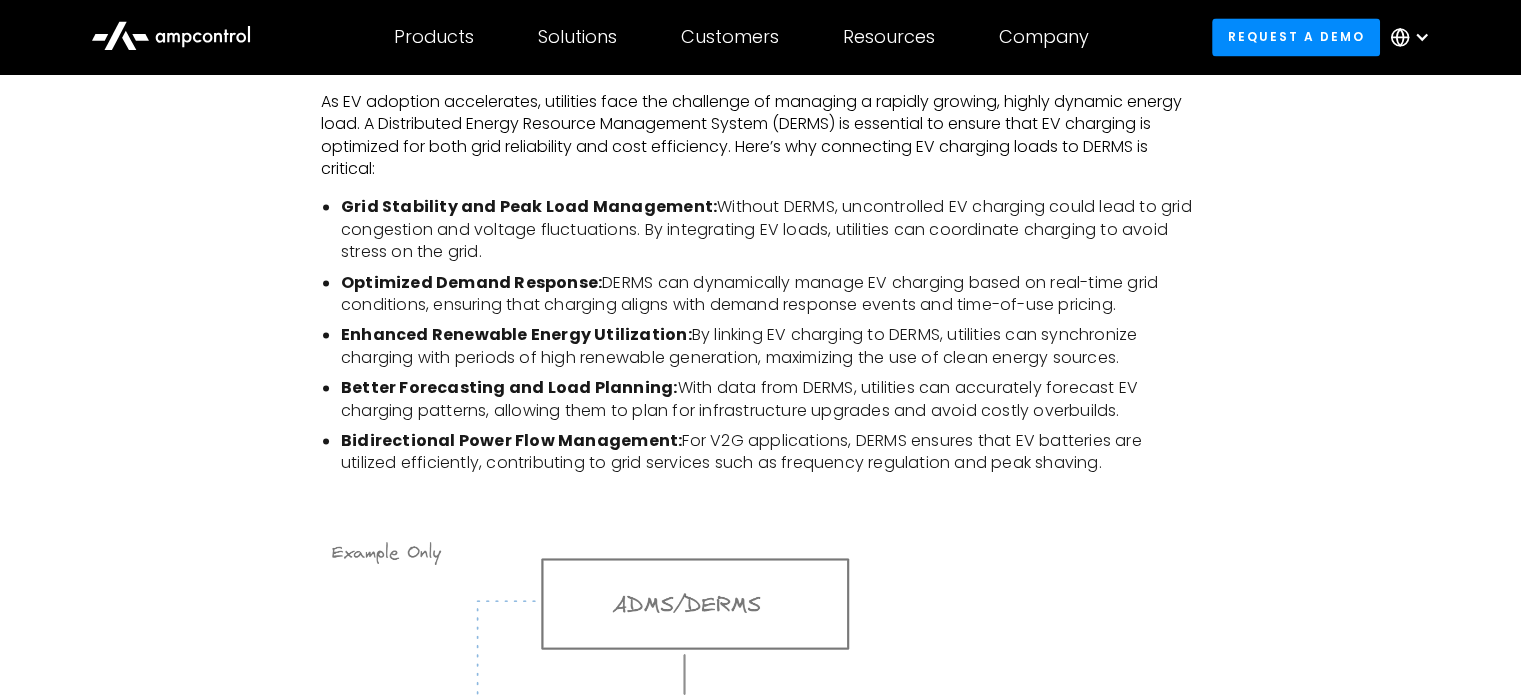 scroll, scrollTop: 2800, scrollLeft: 0, axis: vertical 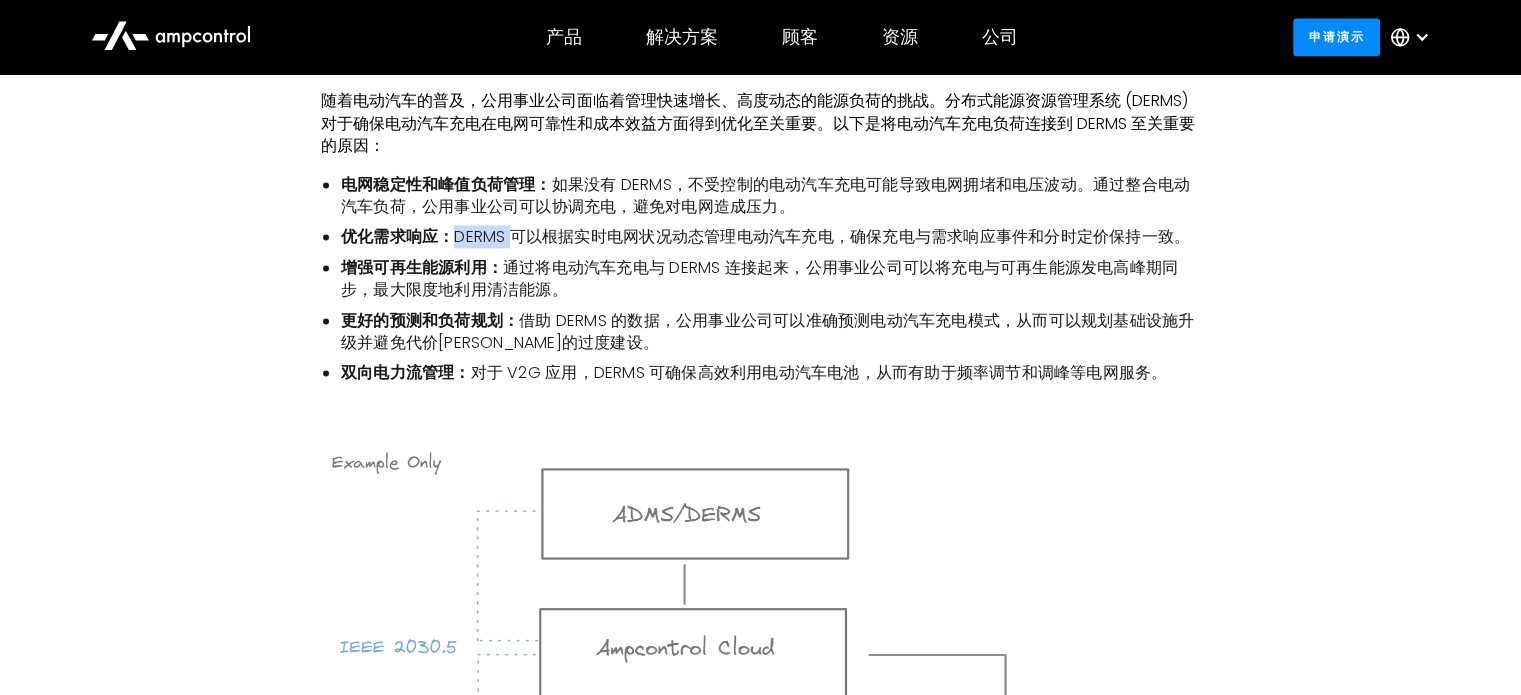 drag, startPoint x: 501, startPoint y: 239, endPoint x: 456, endPoint y: 235, distance: 45.17743 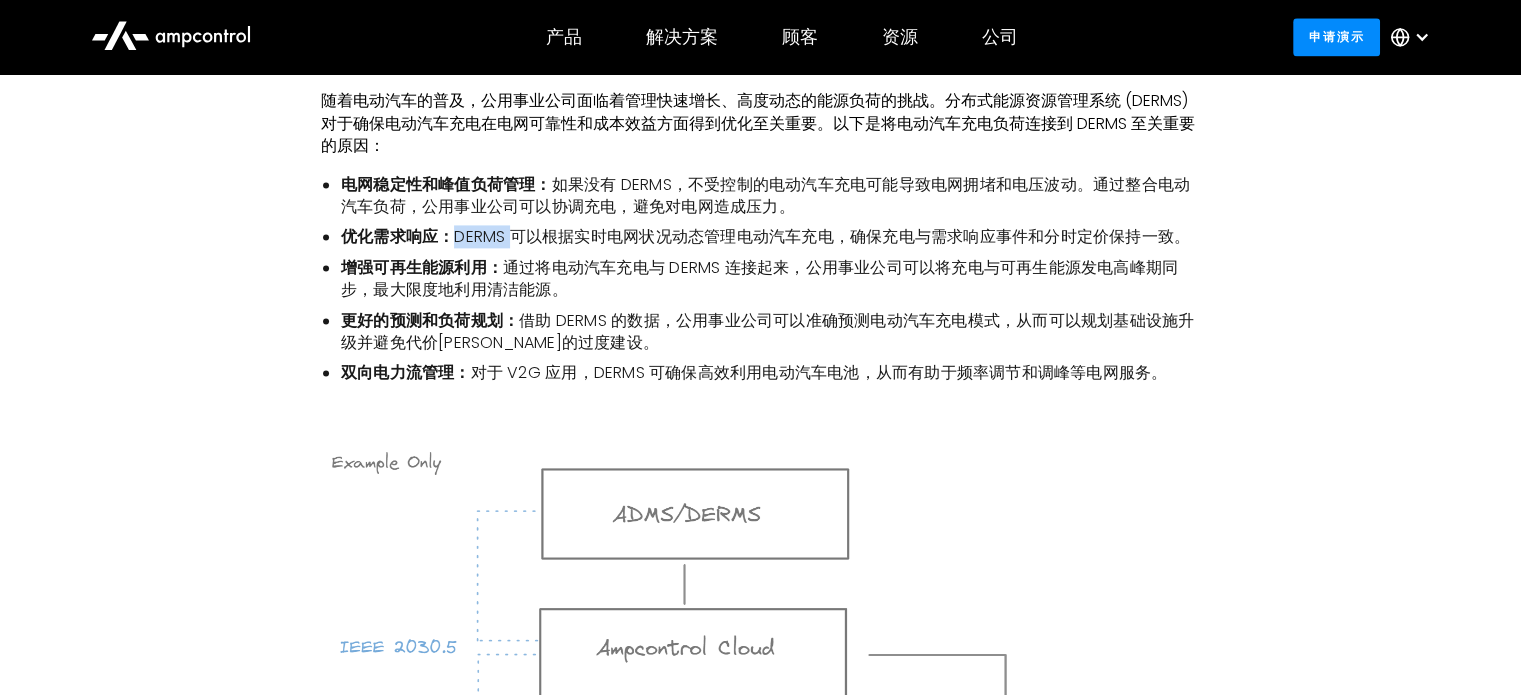 copy on "DERMS" 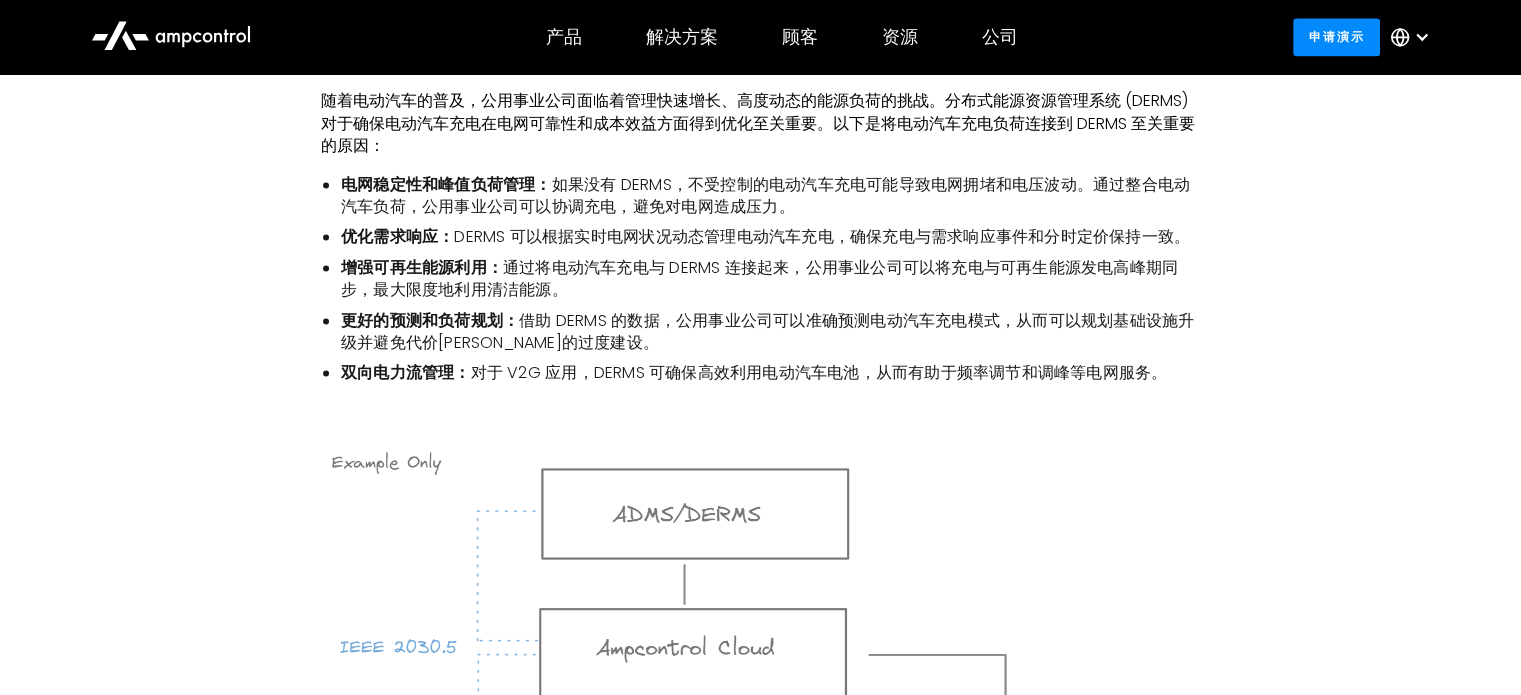 click on "增强可再生能源利用： 通过将电动汽车充电与 DERMS 连接起来，公用事业公司可以将充电与可再生能源发电高峰期同步，最大限度地利用清洁能源。" at bounding box center (770, 279) 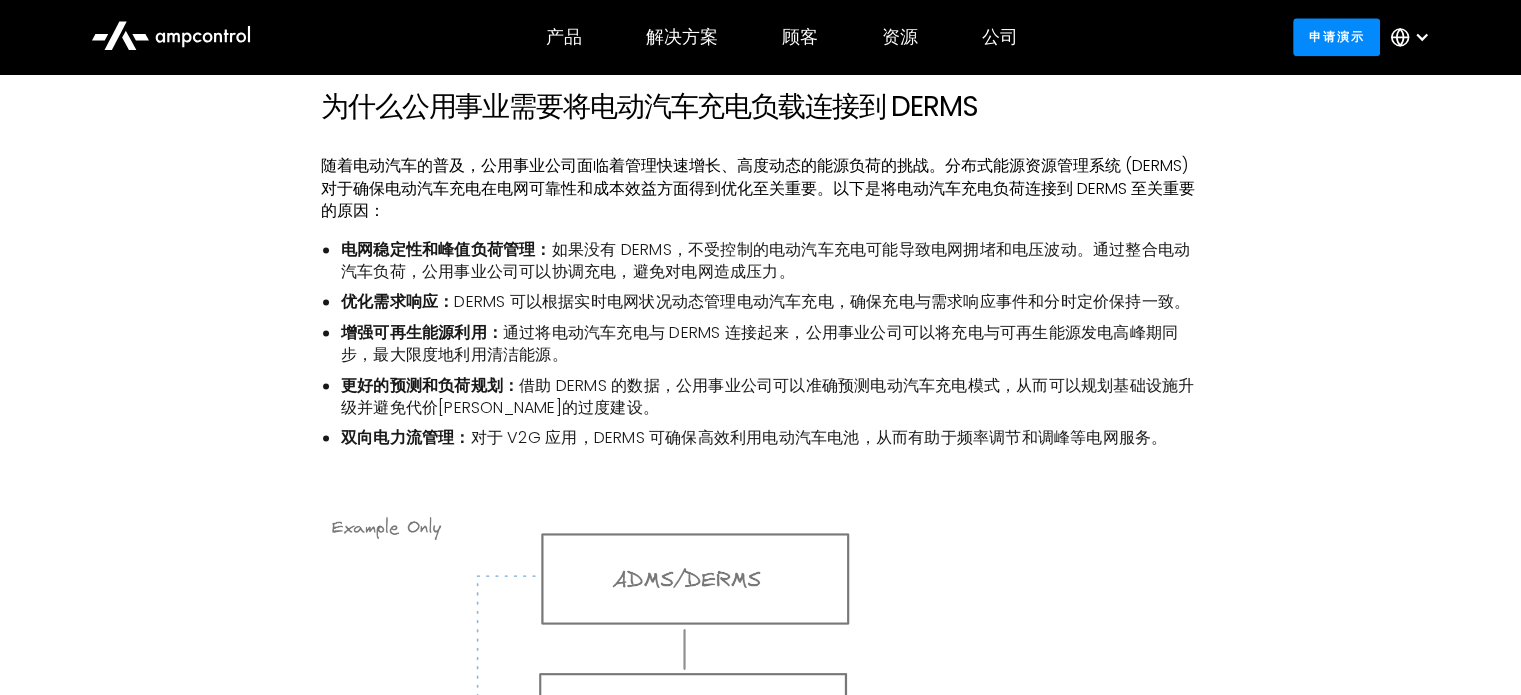 scroll, scrollTop: 2700, scrollLeft: 0, axis: vertical 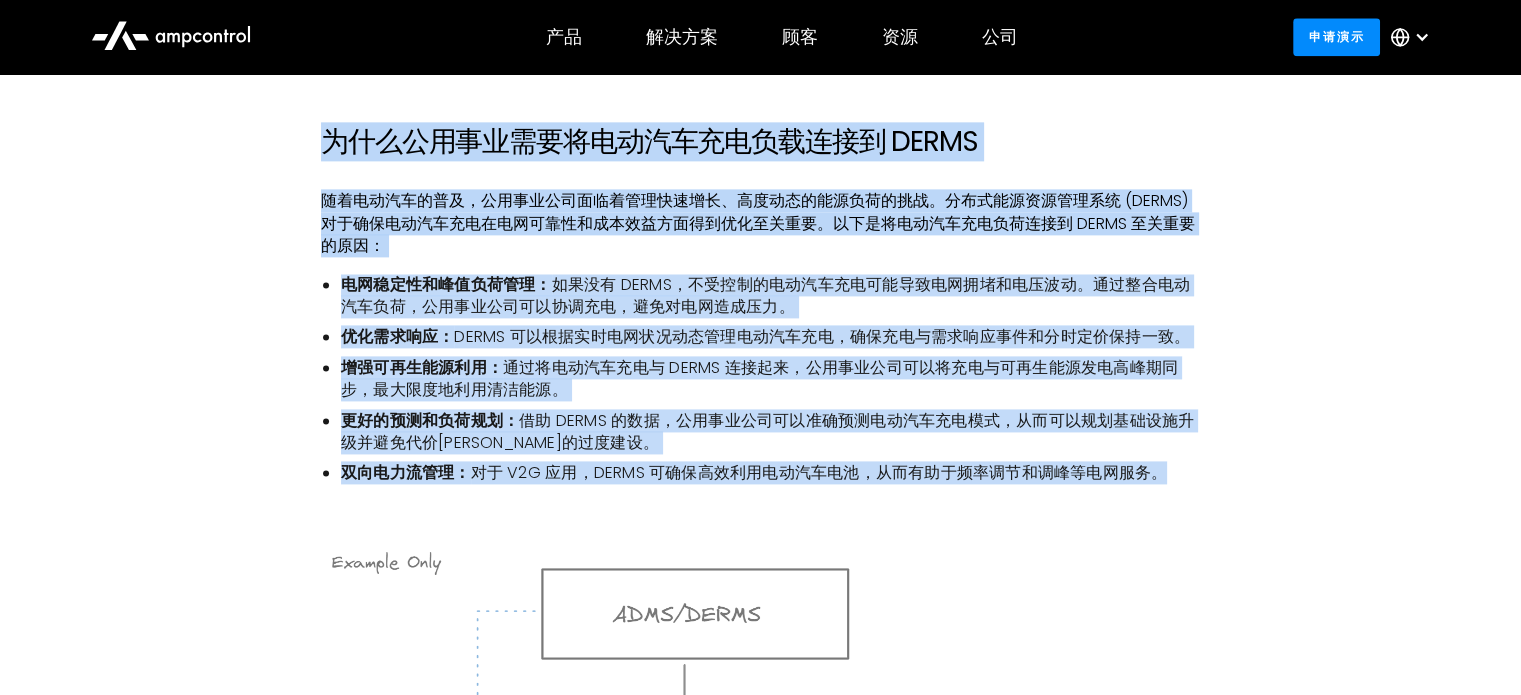 drag, startPoint x: 312, startPoint y: 128, endPoint x: 1184, endPoint y: 483, distance: 941.493 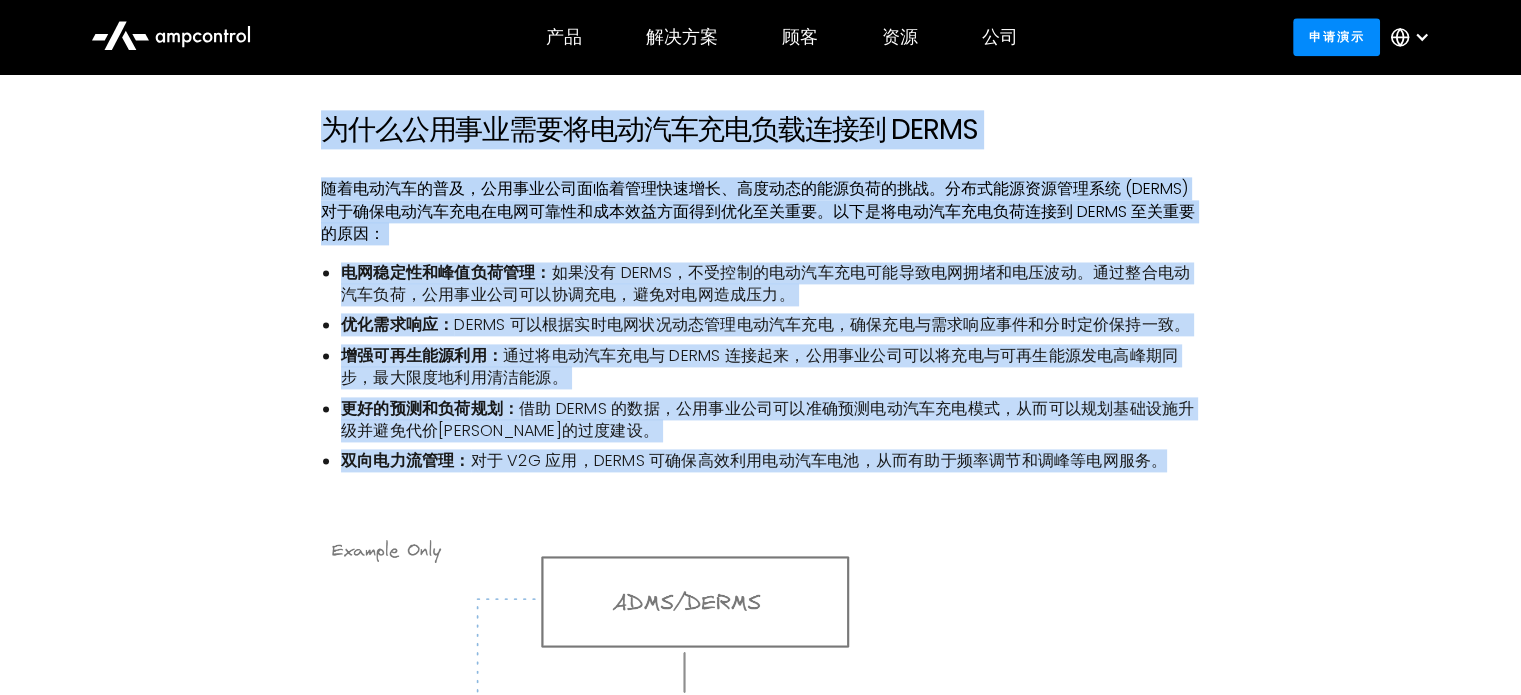 scroll, scrollTop: 2700, scrollLeft: 0, axis: vertical 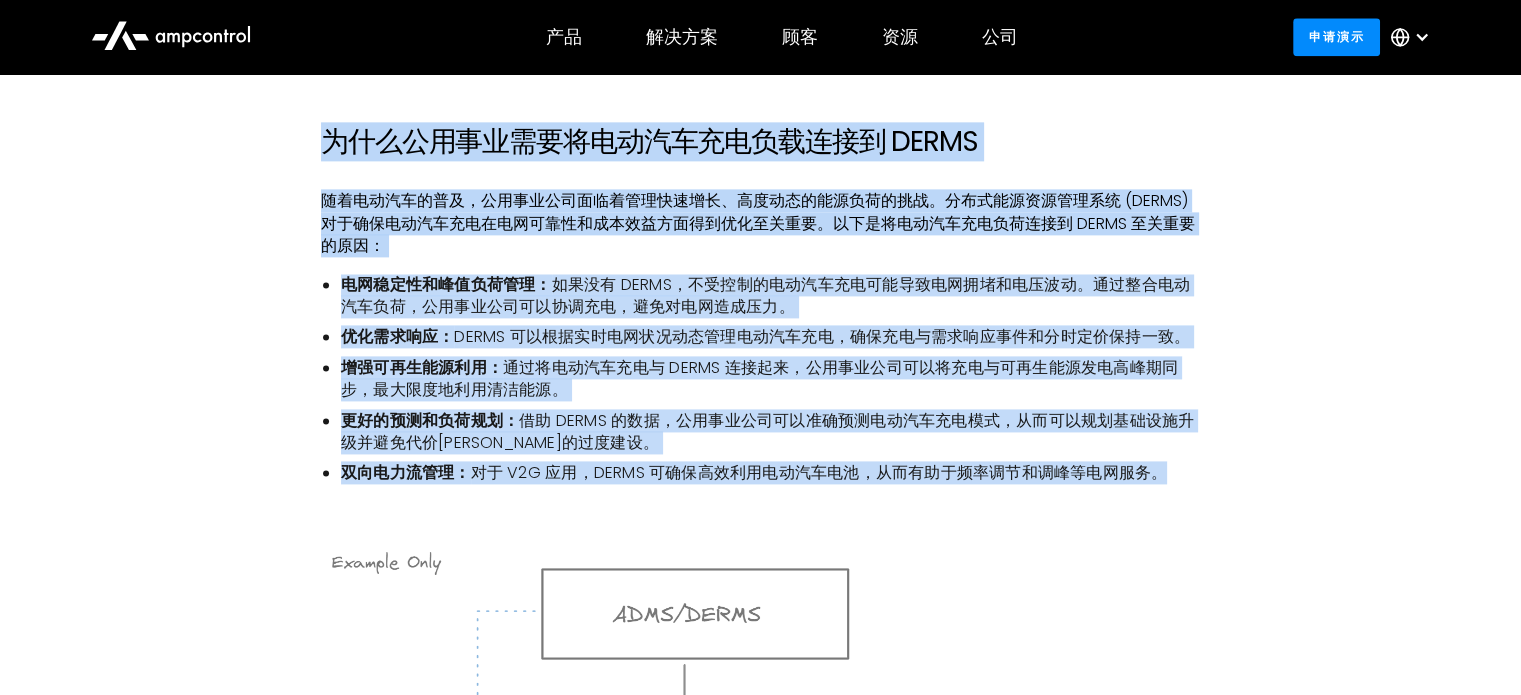copy on "为什么公用事业需要将电动汽车充电负载连接到 DERMS 随着电动汽车的普及，公用事业公司面临着管理快速增长、高度动态的能源负荷的挑战。分布式能源资源管理系统 (DERMS) 对于确保电动汽车充电在电网可靠性和成本效益方面得到优化至关重要。以下是将电动汽车充电负荷连接到 DERMS 至关重要的原因： 电网稳定性和峰值负荷管理： 如果没有 DERMS，不受控制的电动汽车充电可能导致电网拥堵和电压波动。通过整合电动汽车负荷，公用事业公司可以协调充电，避免对电网造成压力。 优化需求响应：  DERMS 可以根据实时电网状况动态管理电动汽车充电，确保充电与需求响应事件和分时定价保持一致。 增强可再生能源利用： 通过将电动汽车充电与 DERMS 连接起来，公用事业公司可以将充电与可再生能源发电高峰期同步，最大限度地利用清洁能源。 更好的预测和负荷规划： 借助 DERMS 的数据，公用事业公司可以准确预测电动汽车充电模式，从而可以规划基础设施升级并避免代价高昂的过度建设。 双向电力流管理： 对于 V2G 应用，DERMS 可确保高效利用电动汽车电池，从而有助于频率调节和调峰等电网服务。..." 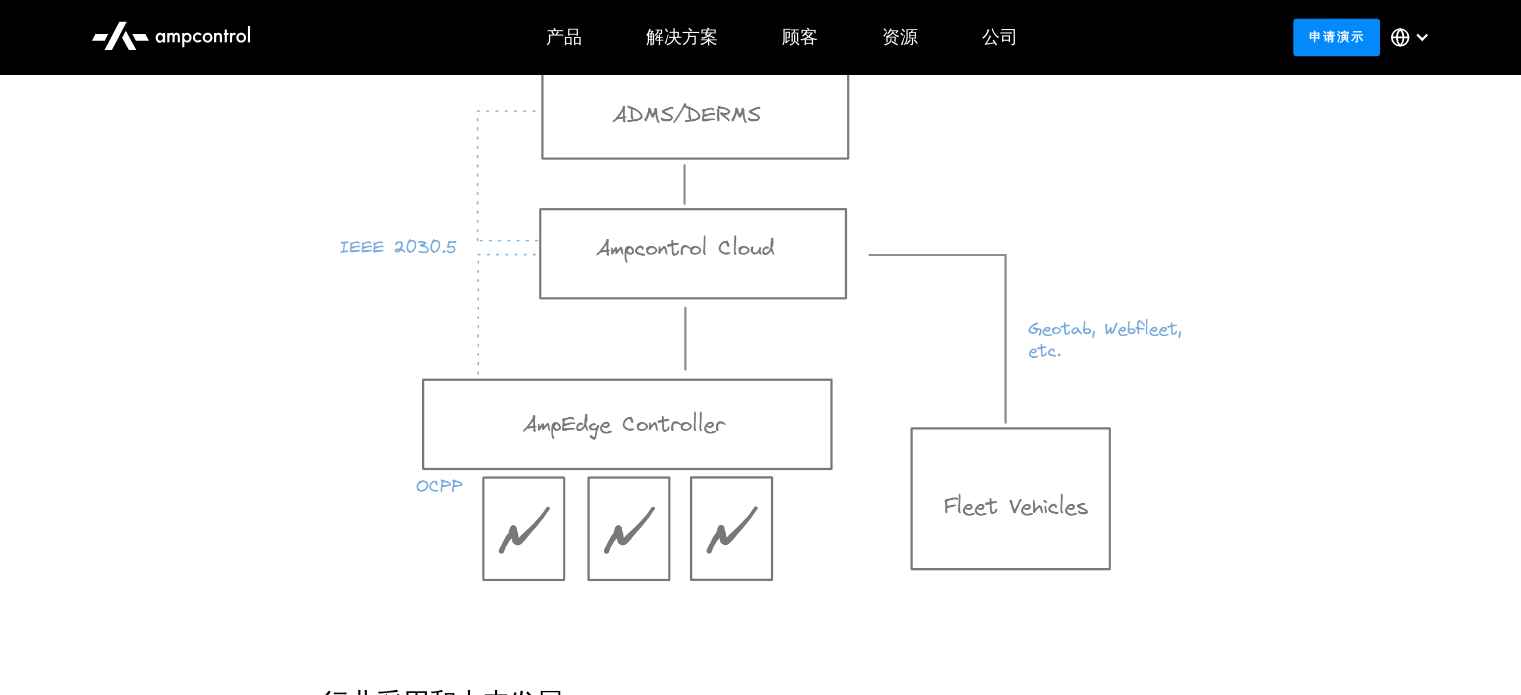 scroll, scrollTop: 4100, scrollLeft: 0, axis: vertical 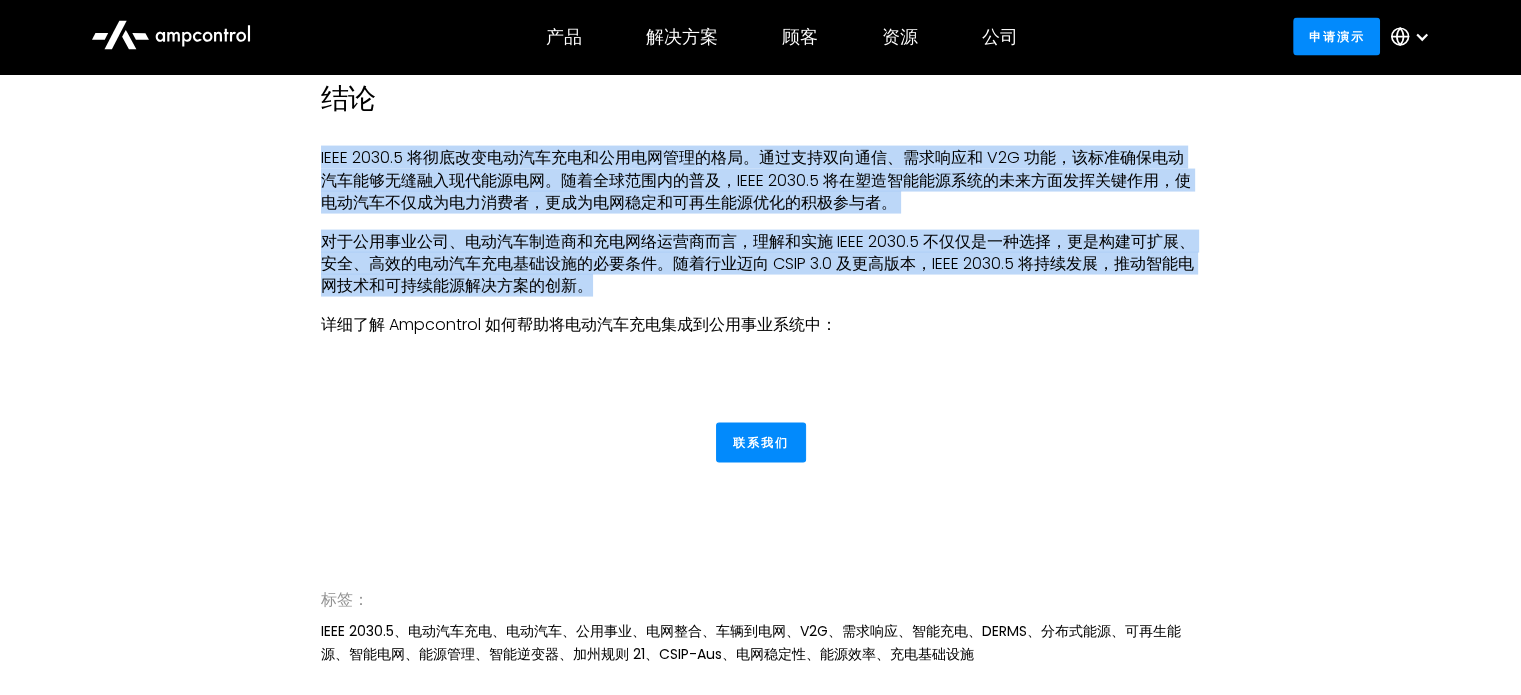 drag, startPoint x: 312, startPoint y: 154, endPoint x: 923, endPoint y: 290, distance: 625.9529 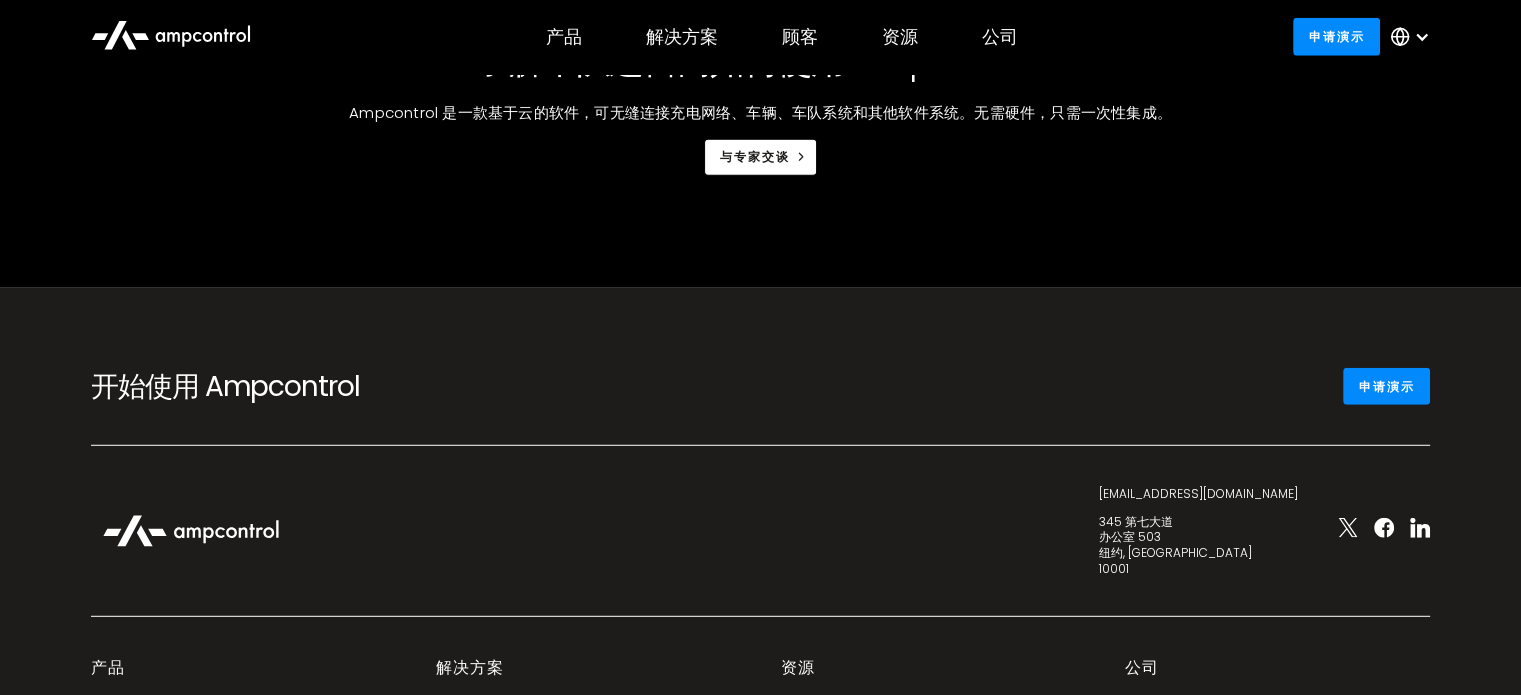 scroll, scrollTop: 6000, scrollLeft: 0, axis: vertical 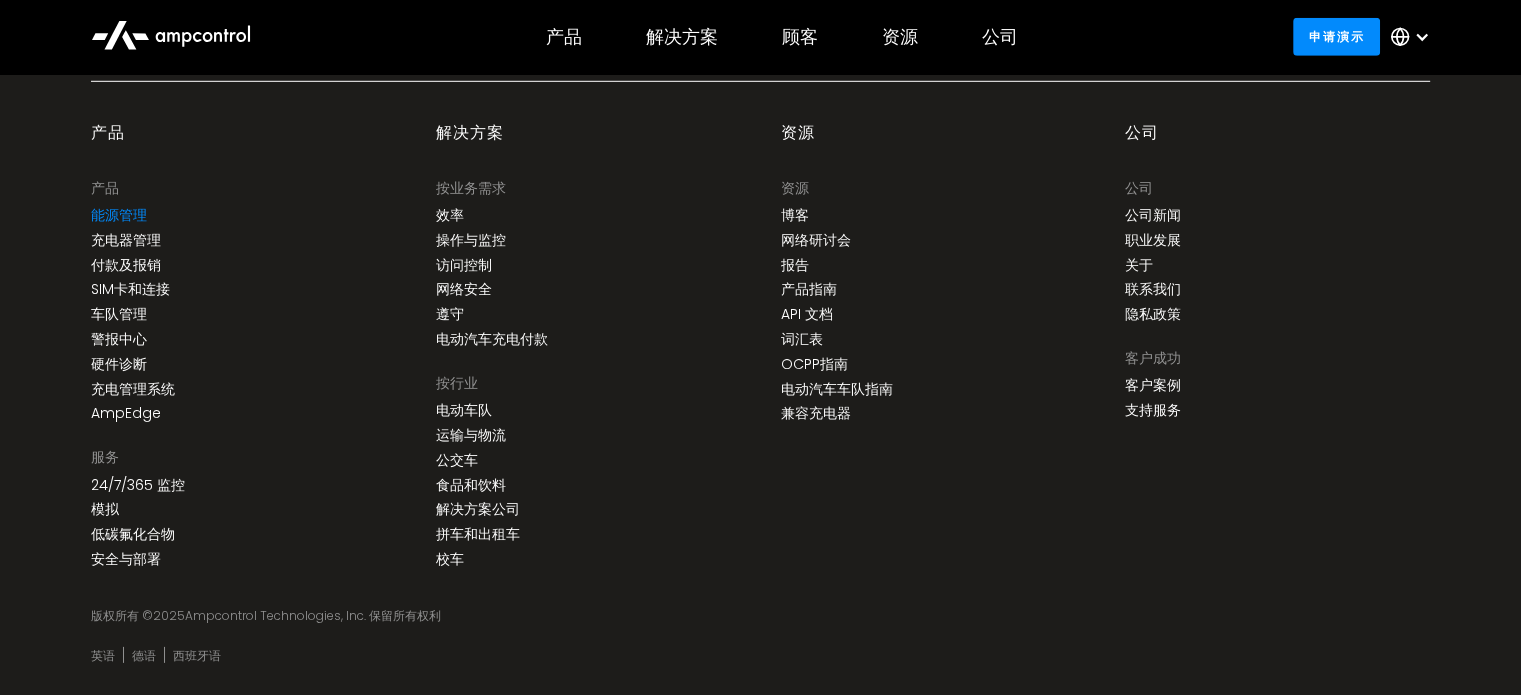 click on "能源管理" at bounding box center [119, 215] 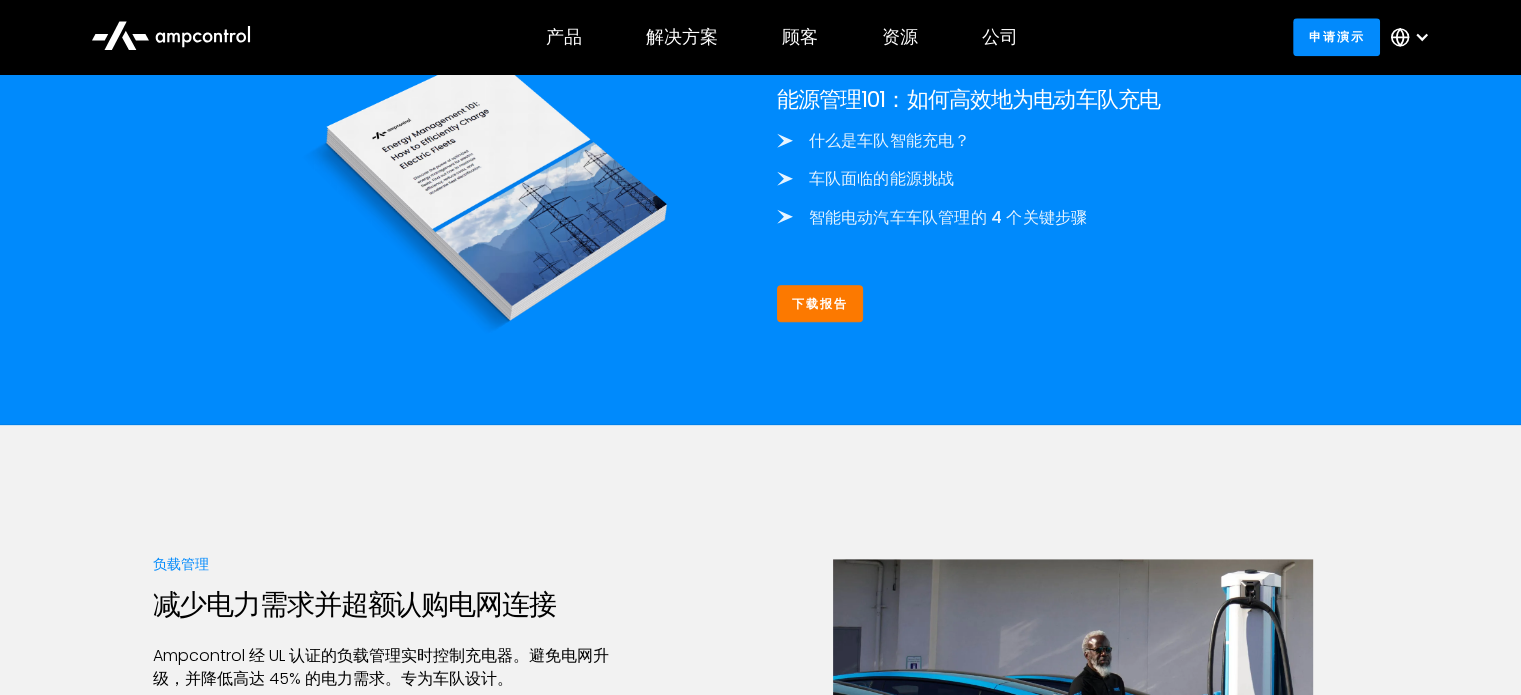 scroll, scrollTop: 2500, scrollLeft: 0, axis: vertical 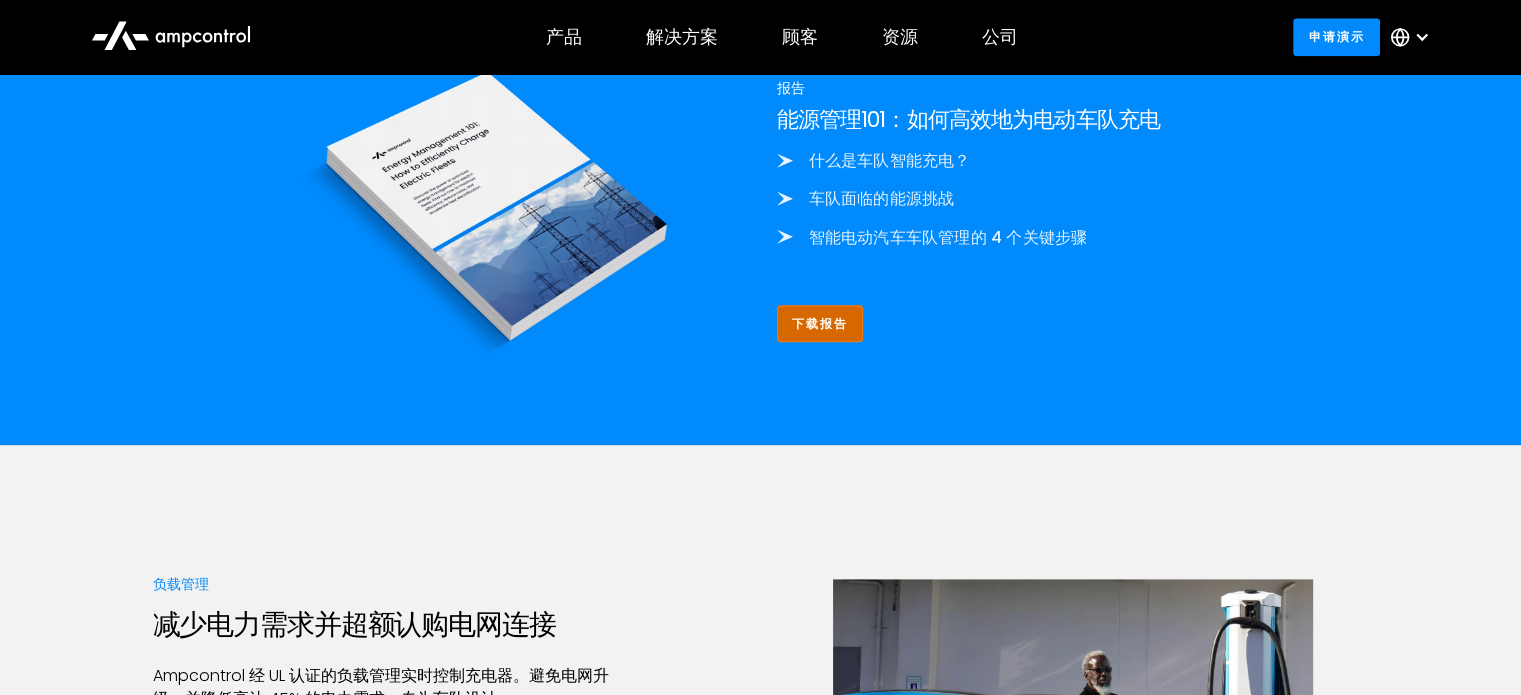 click on "下载报告" at bounding box center [820, 323] 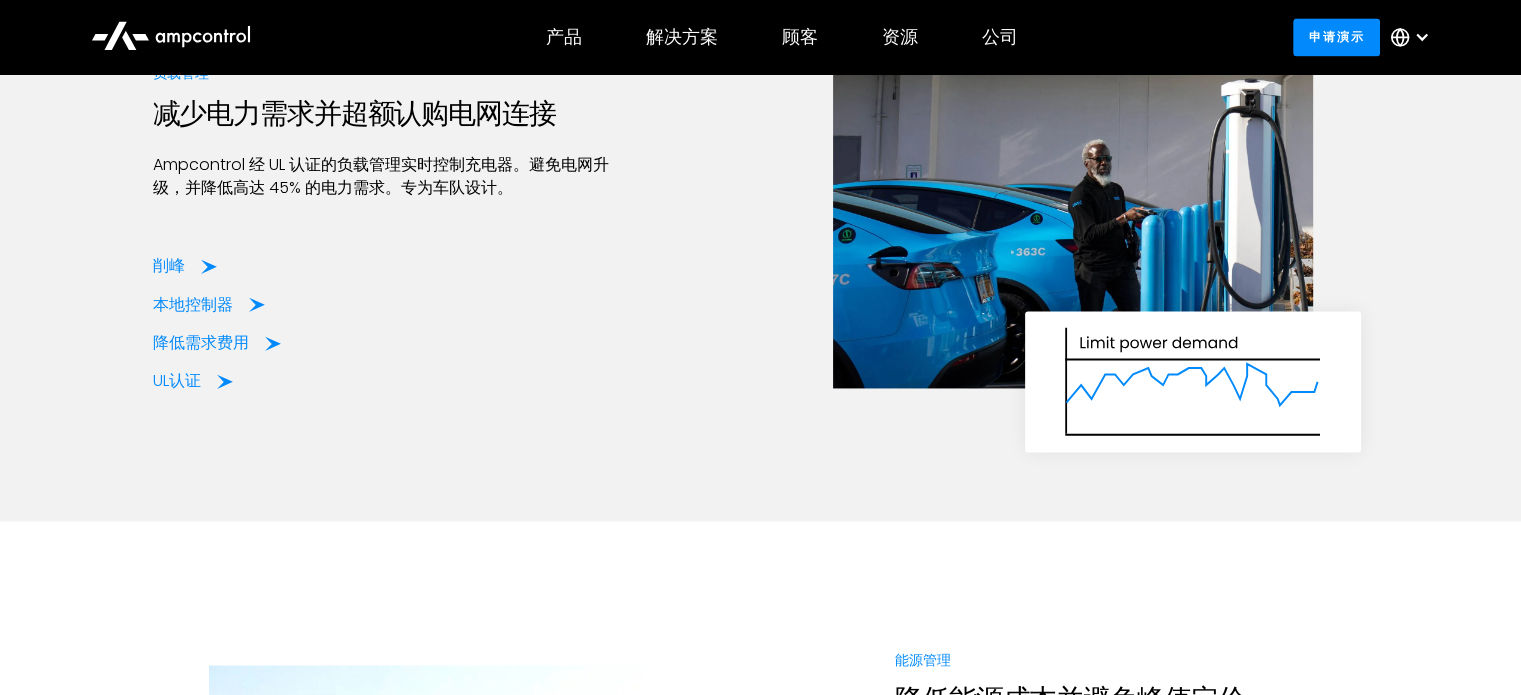 scroll, scrollTop: 2900, scrollLeft: 0, axis: vertical 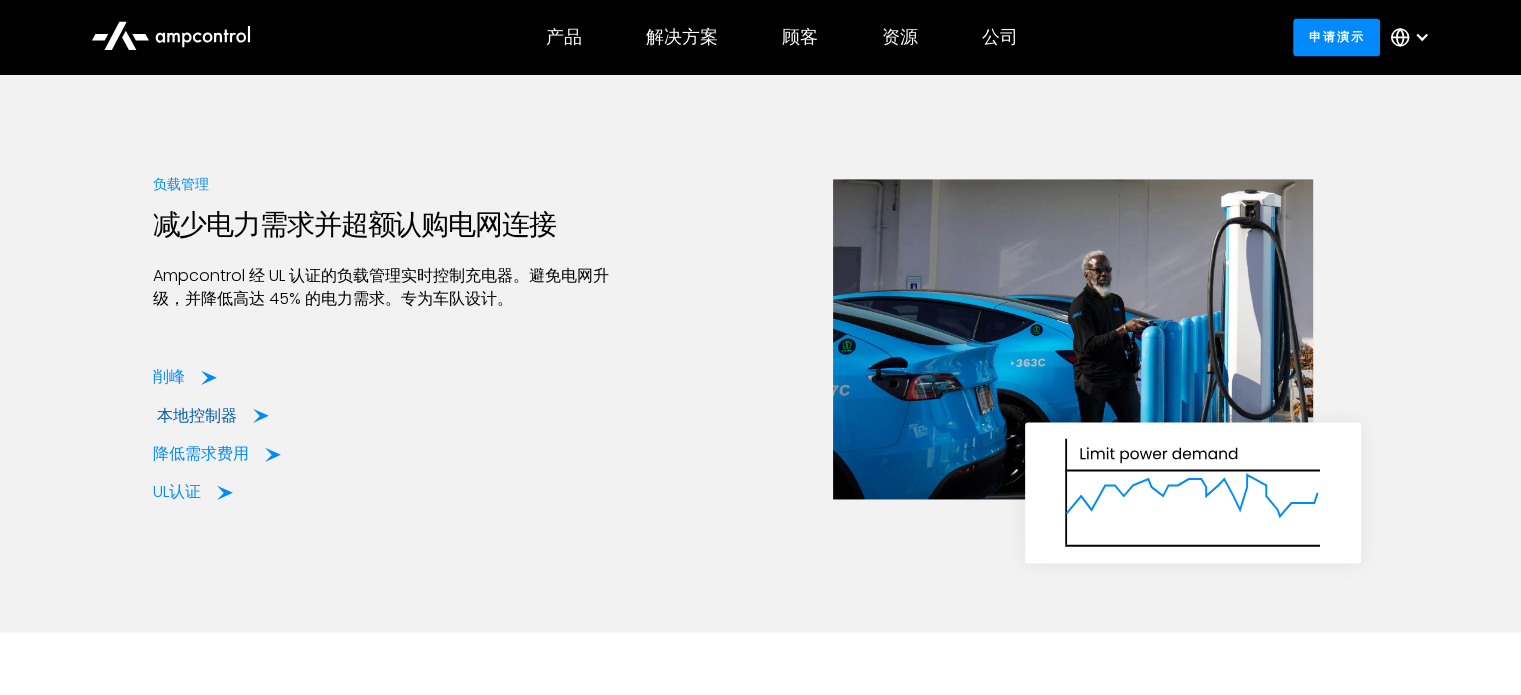 click on "本地控制器" at bounding box center [213, 416] 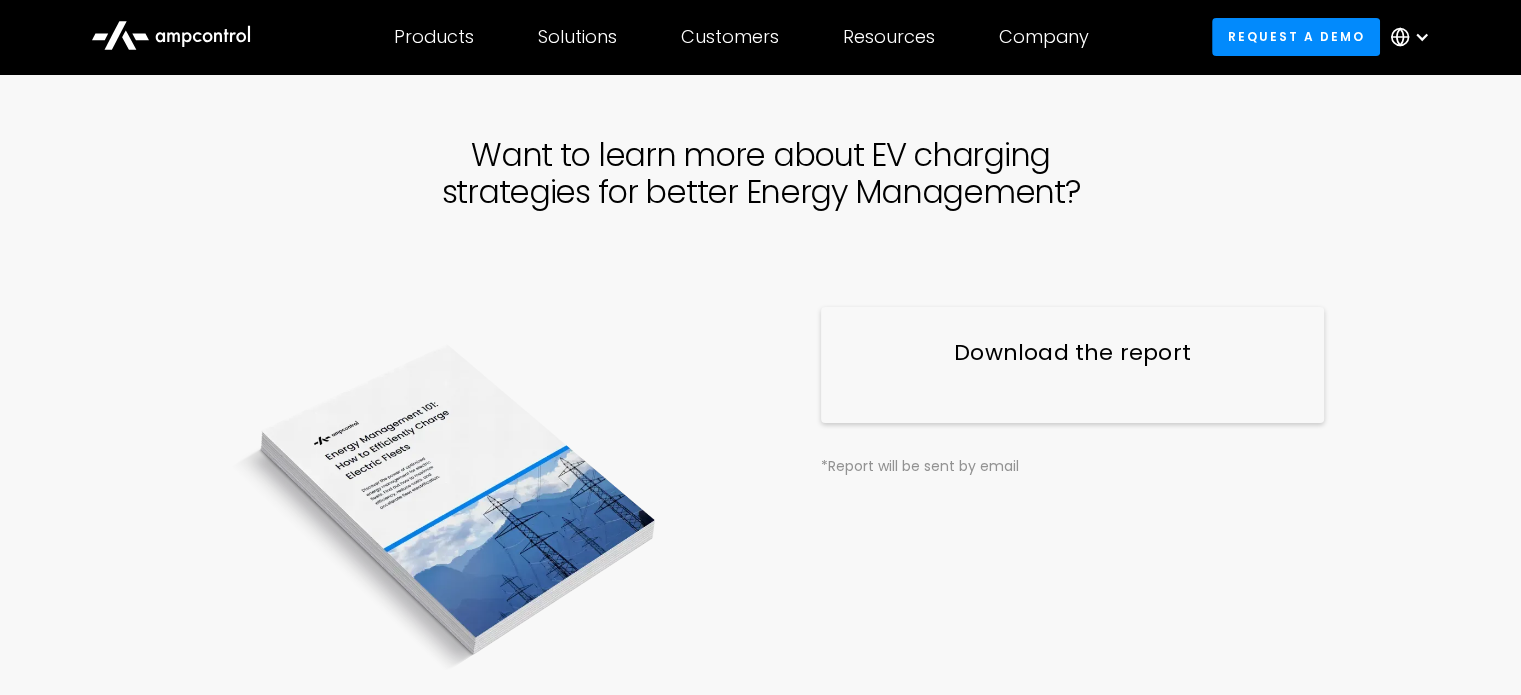 scroll, scrollTop: 100, scrollLeft: 0, axis: vertical 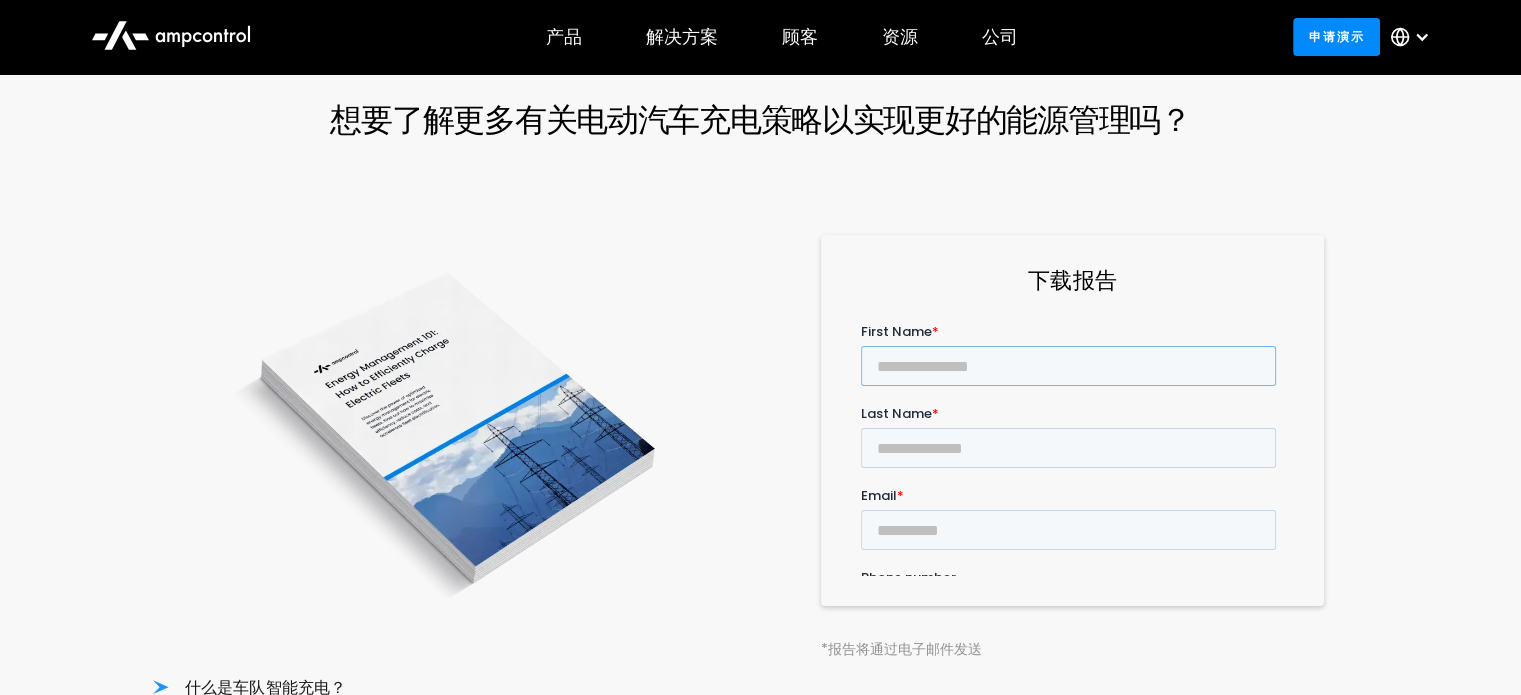 drag, startPoint x: 970, startPoint y: 356, endPoint x: 959, endPoint y: 352, distance: 11.7046995 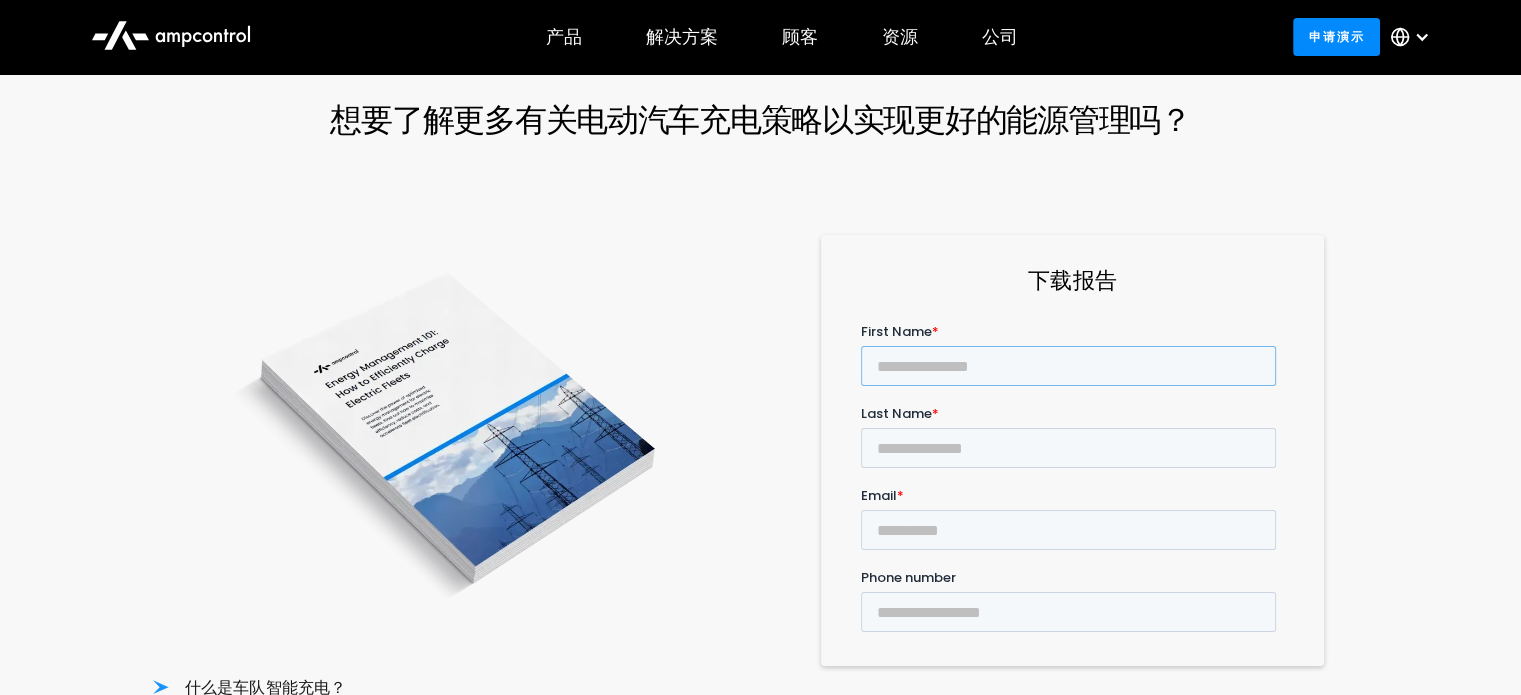click on "First Name *" at bounding box center (1068, 365) 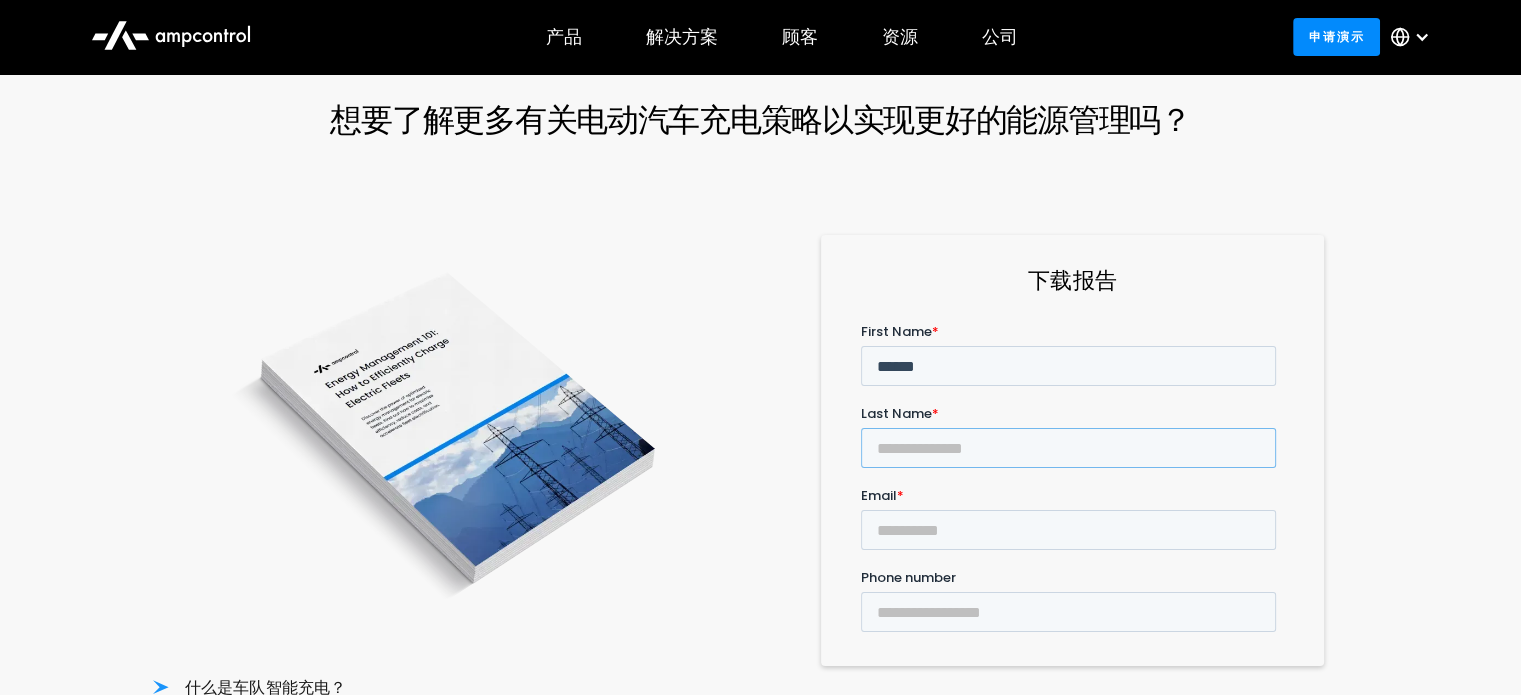 type on "***" 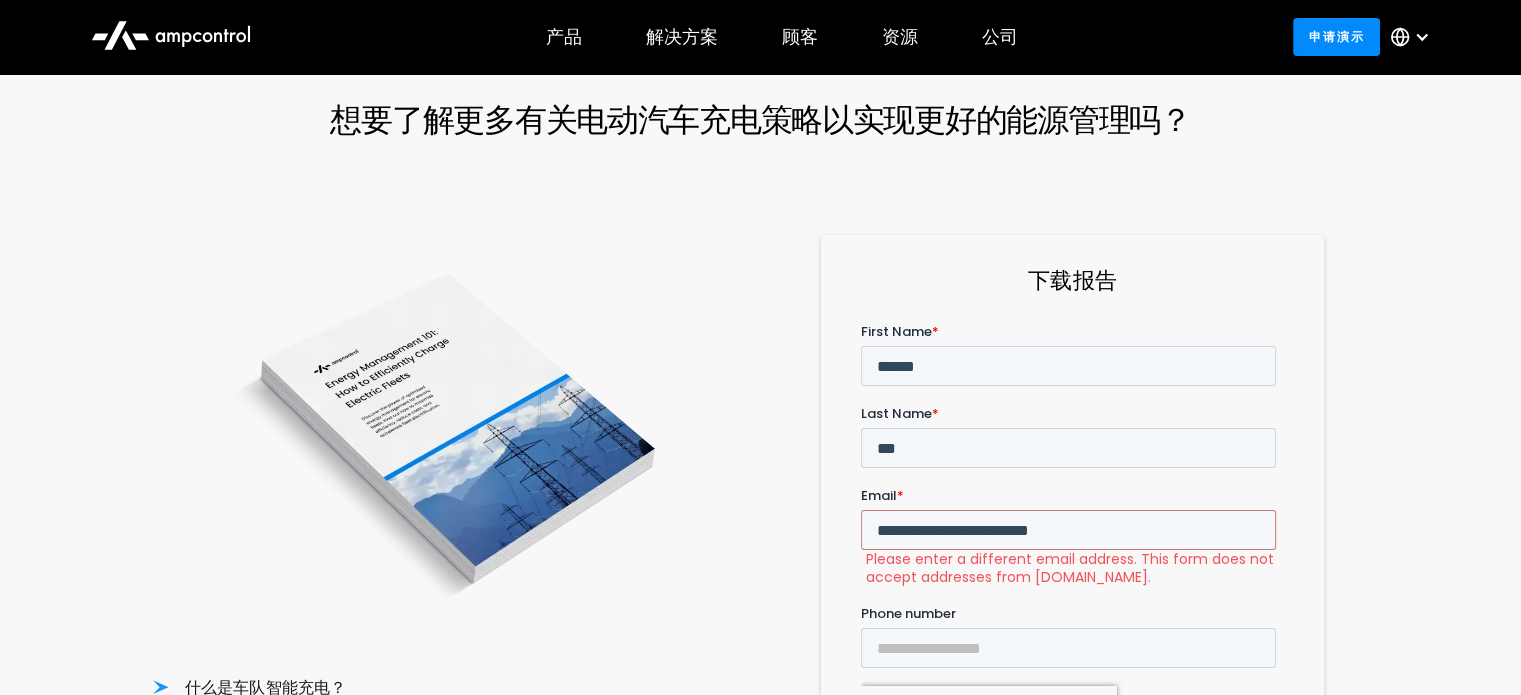click on "**********" at bounding box center (1068, 529) 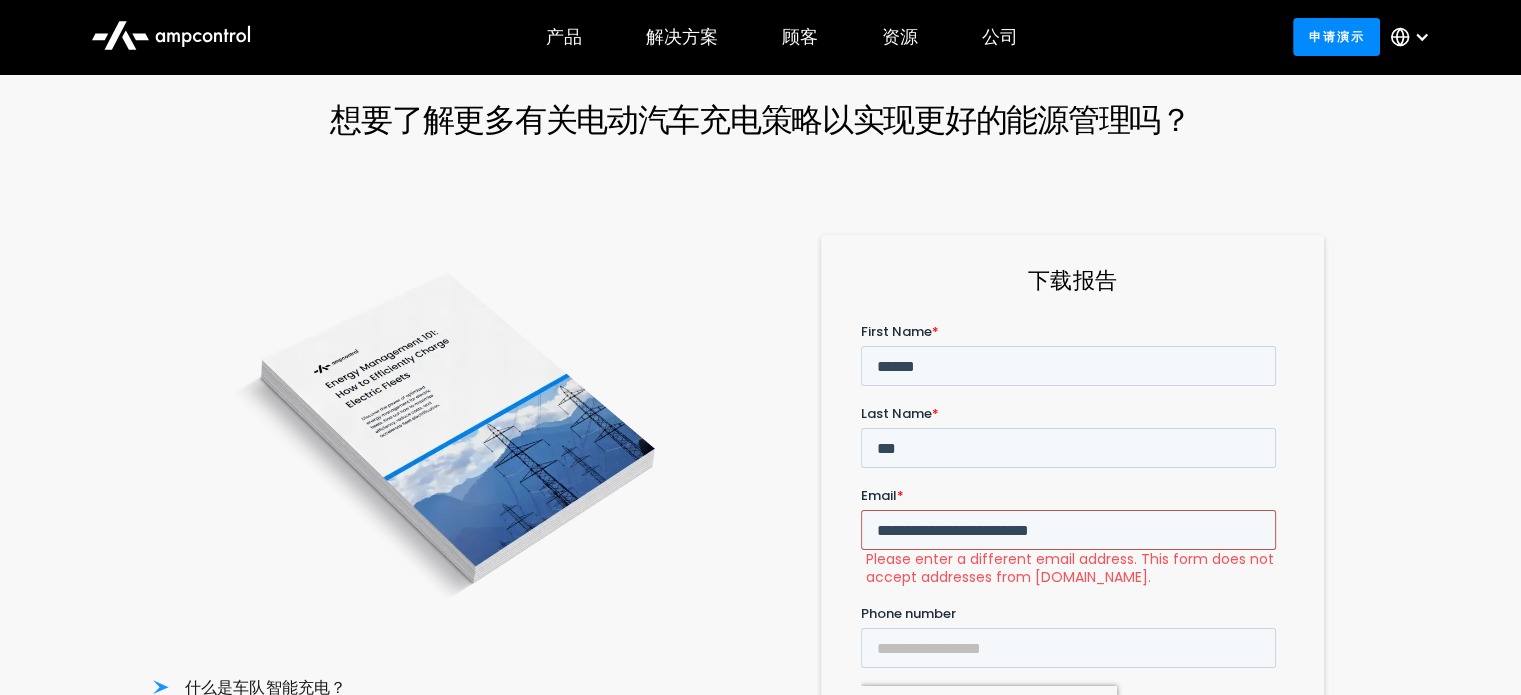 click on "**********" at bounding box center [1068, 529] 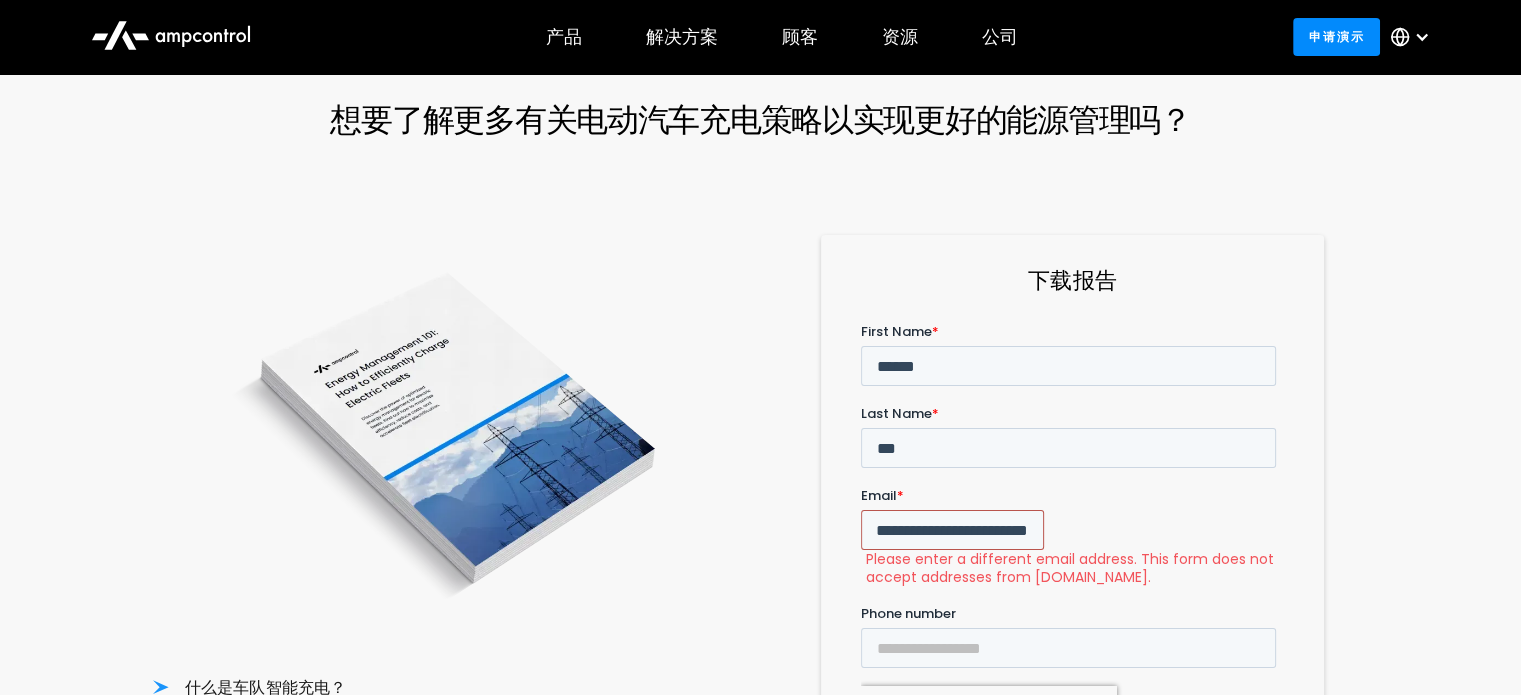 drag, startPoint x: 873, startPoint y: 448, endPoint x: 1299, endPoint y: 455, distance: 426.0575 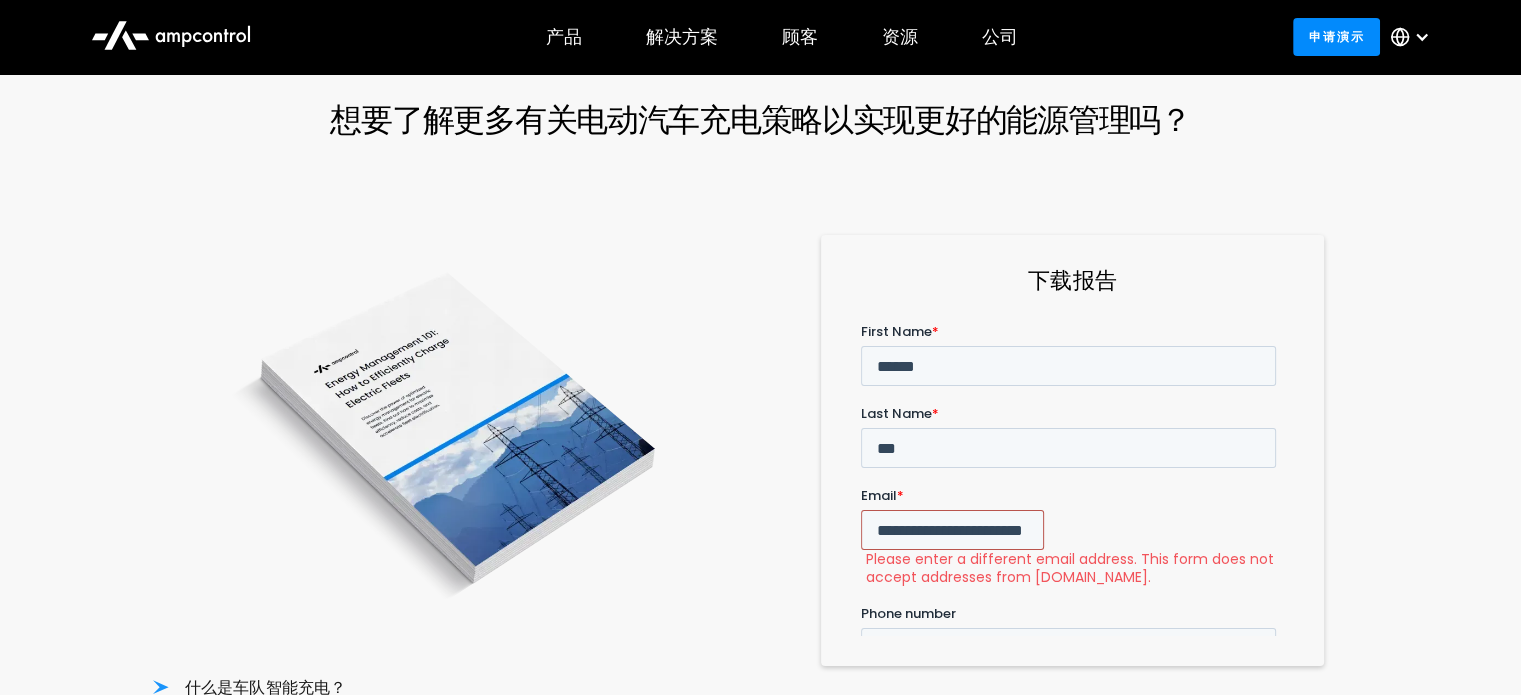 scroll, scrollTop: 0, scrollLeft: 25, axis: horizontal 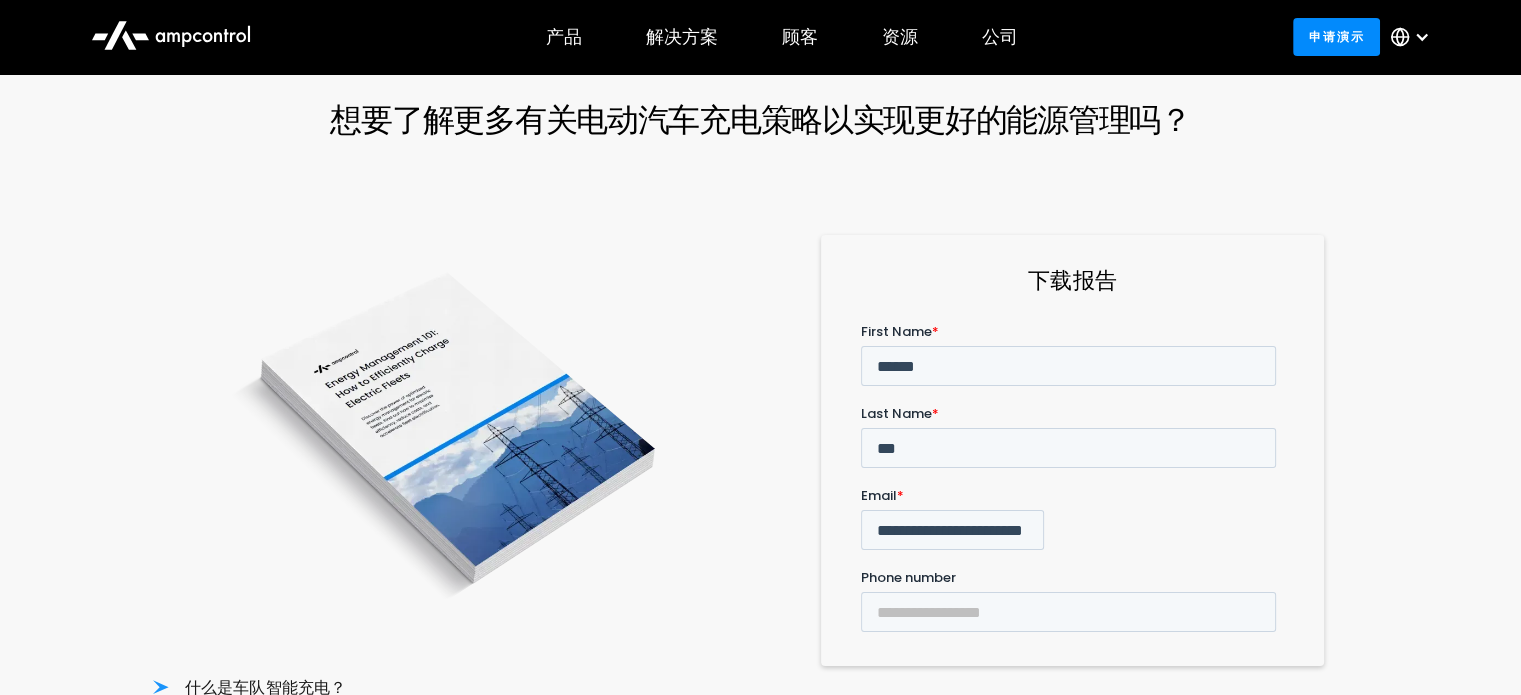 click on "******" at bounding box center [900, 763] 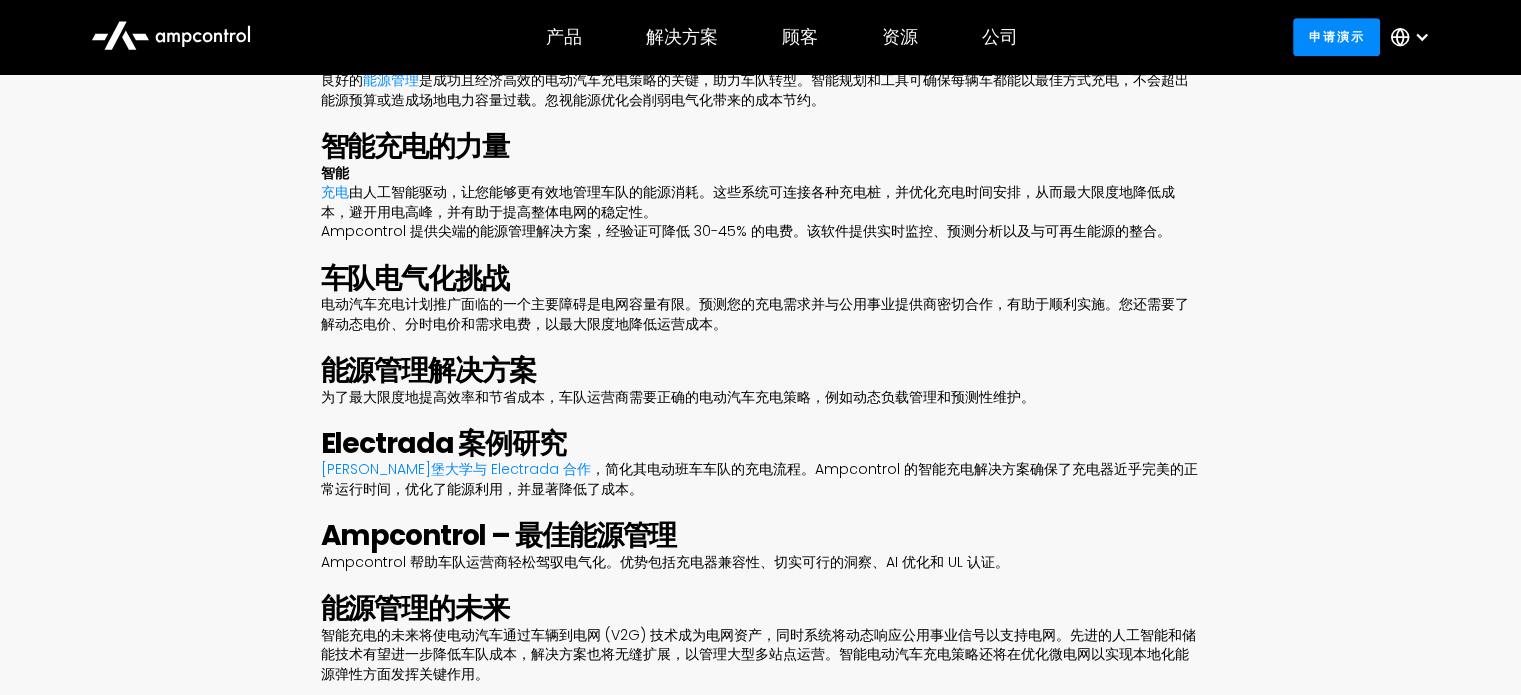 scroll, scrollTop: 1100, scrollLeft: 0, axis: vertical 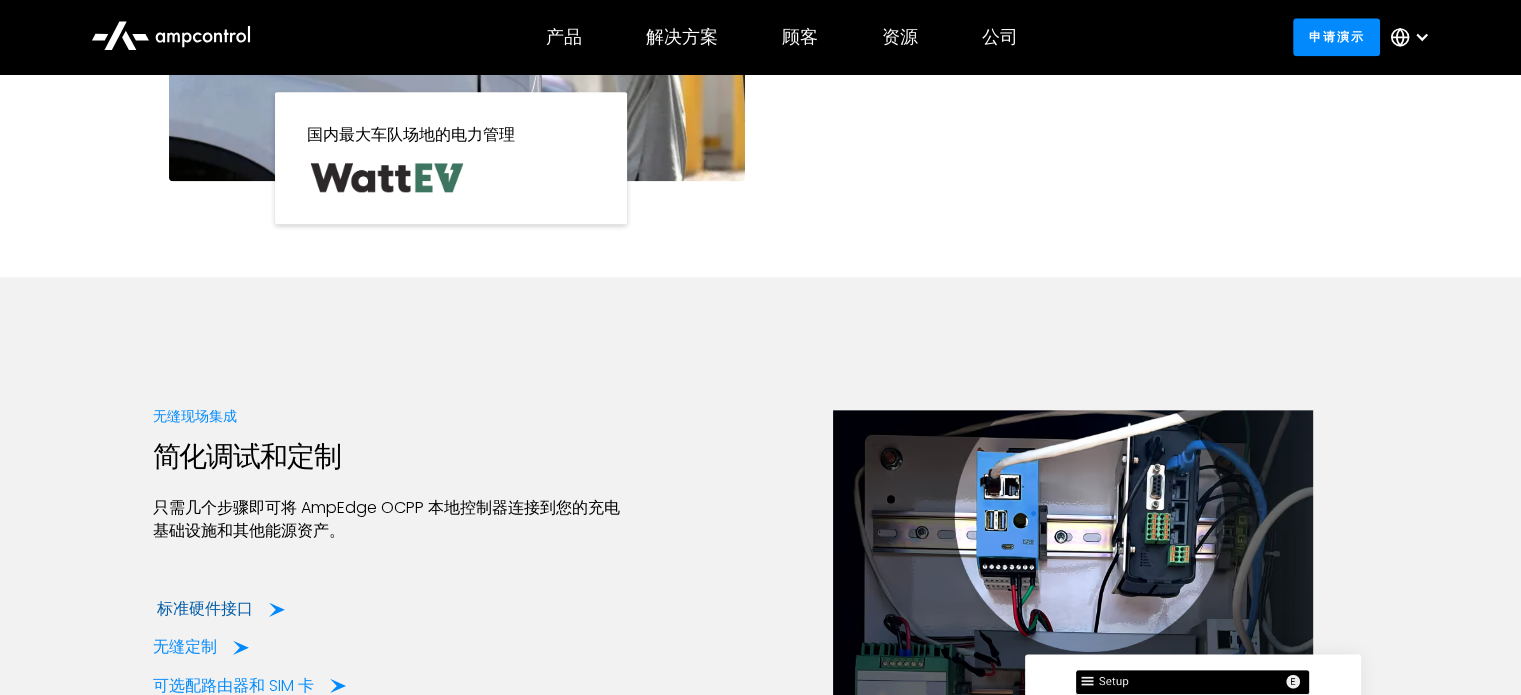 click on "标准硬件接口" at bounding box center (205, 608) 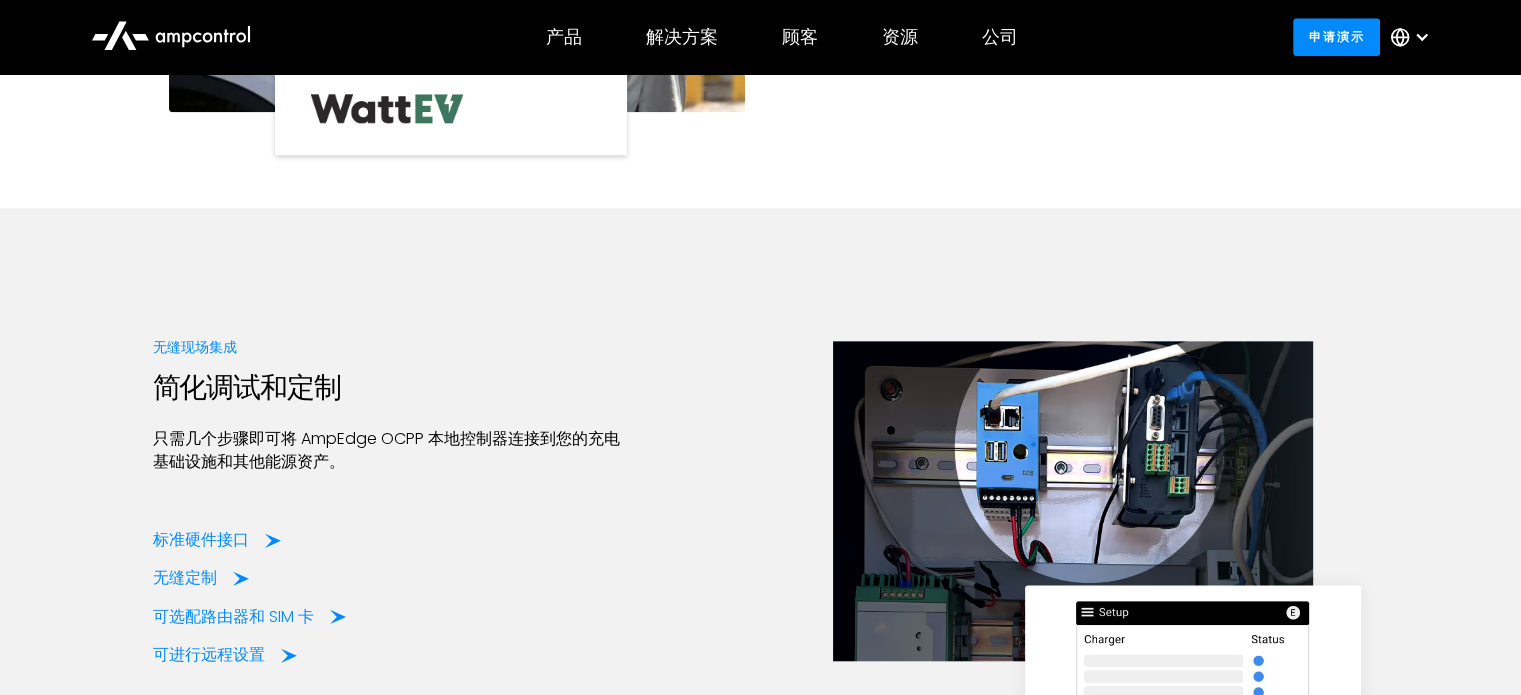 scroll, scrollTop: 2500, scrollLeft: 0, axis: vertical 